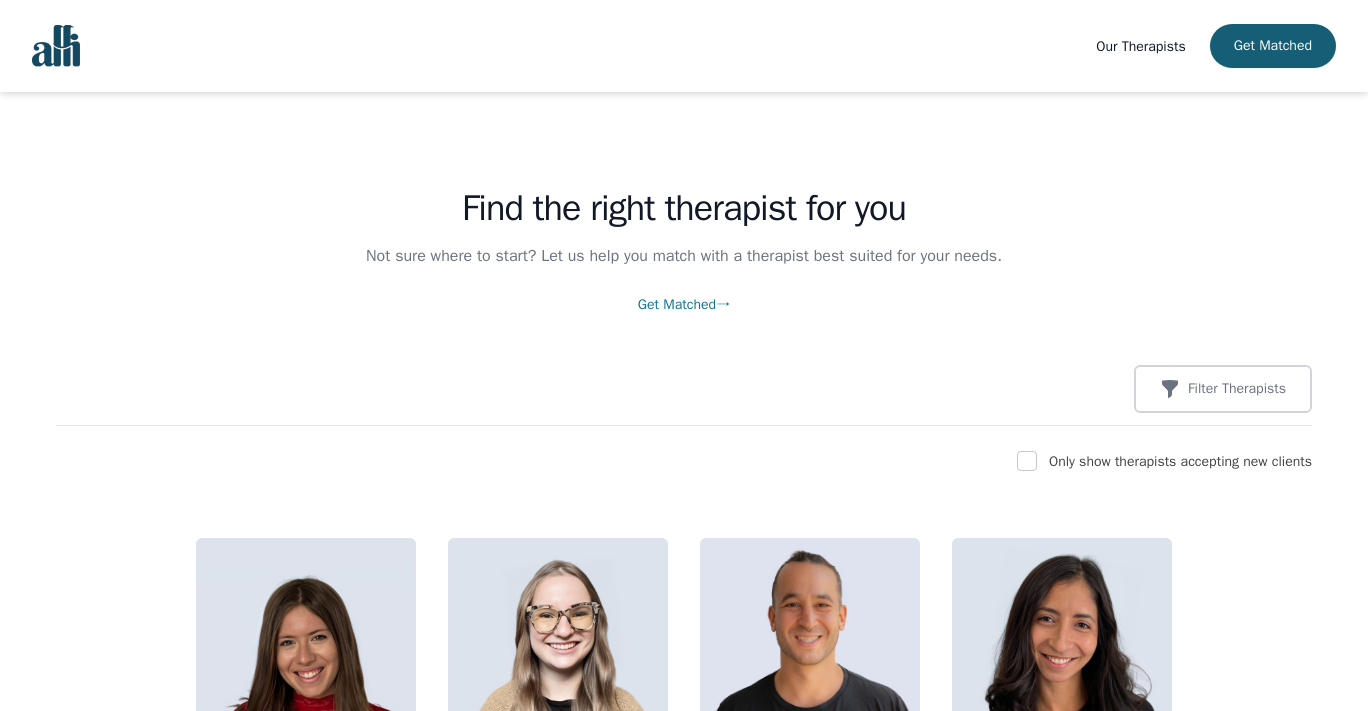 scroll, scrollTop: 5144, scrollLeft: 0, axis: vertical 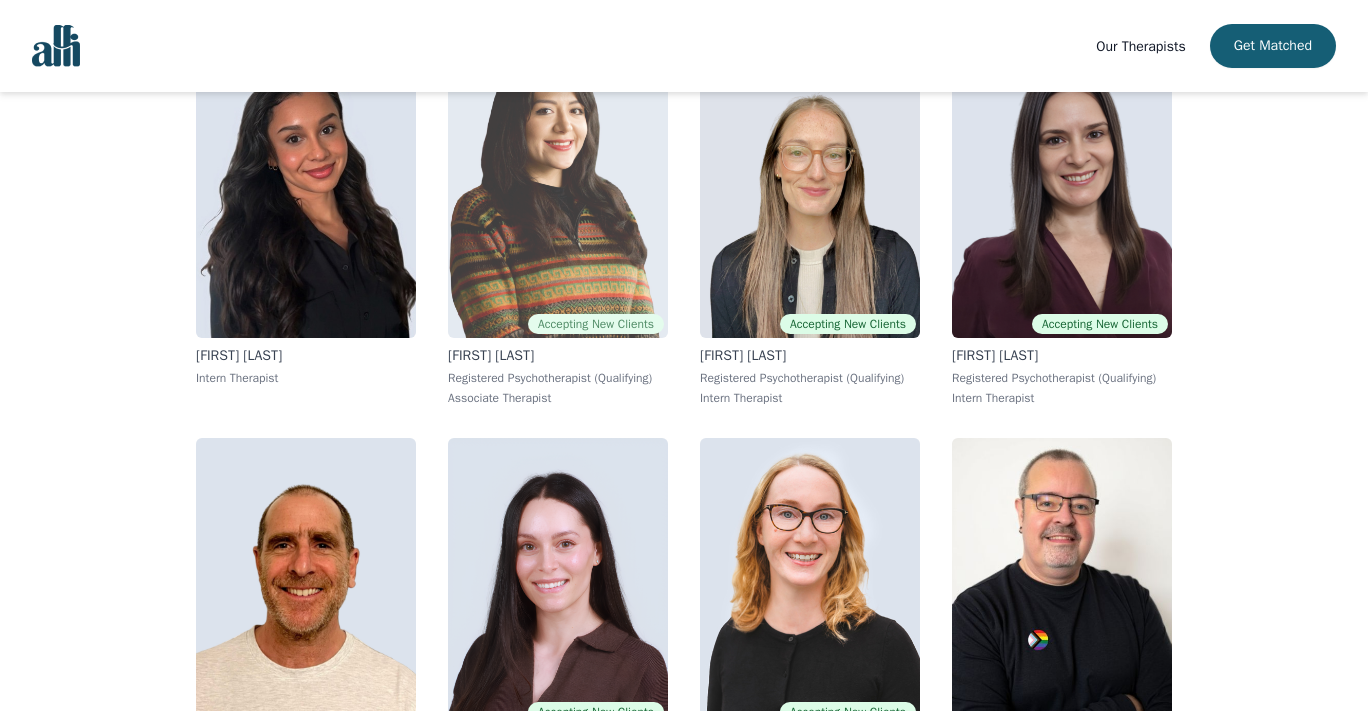 click at bounding box center (558, 194) 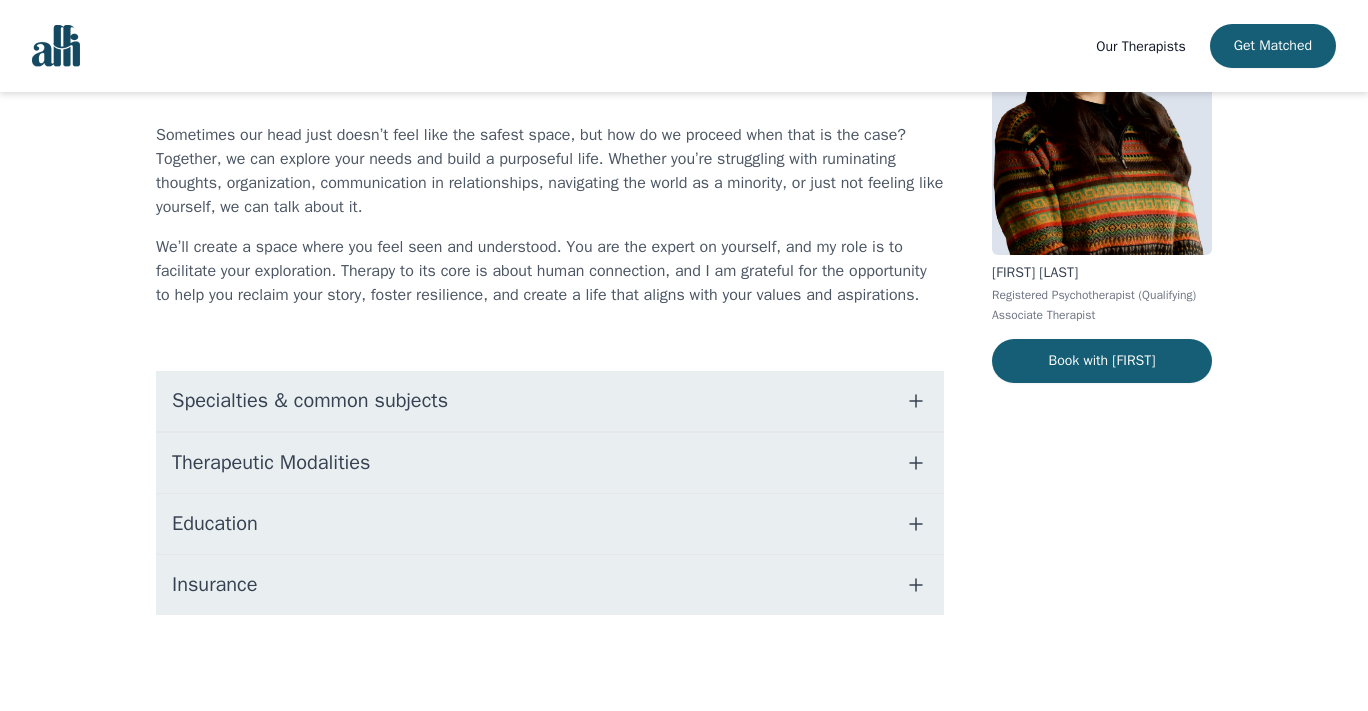 scroll, scrollTop: 197, scrollLeft: 0, axis: vertical 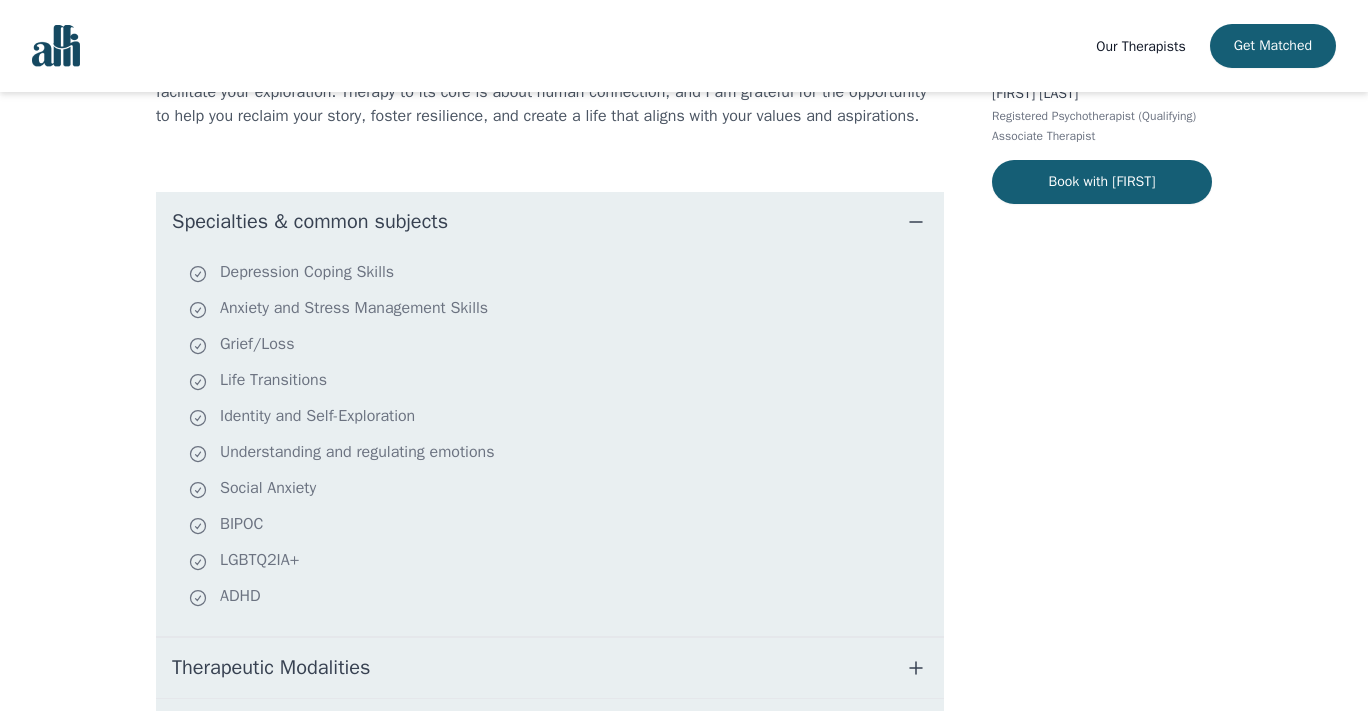 click on "Depression Coping Skills" at bounding box center [562, 274] 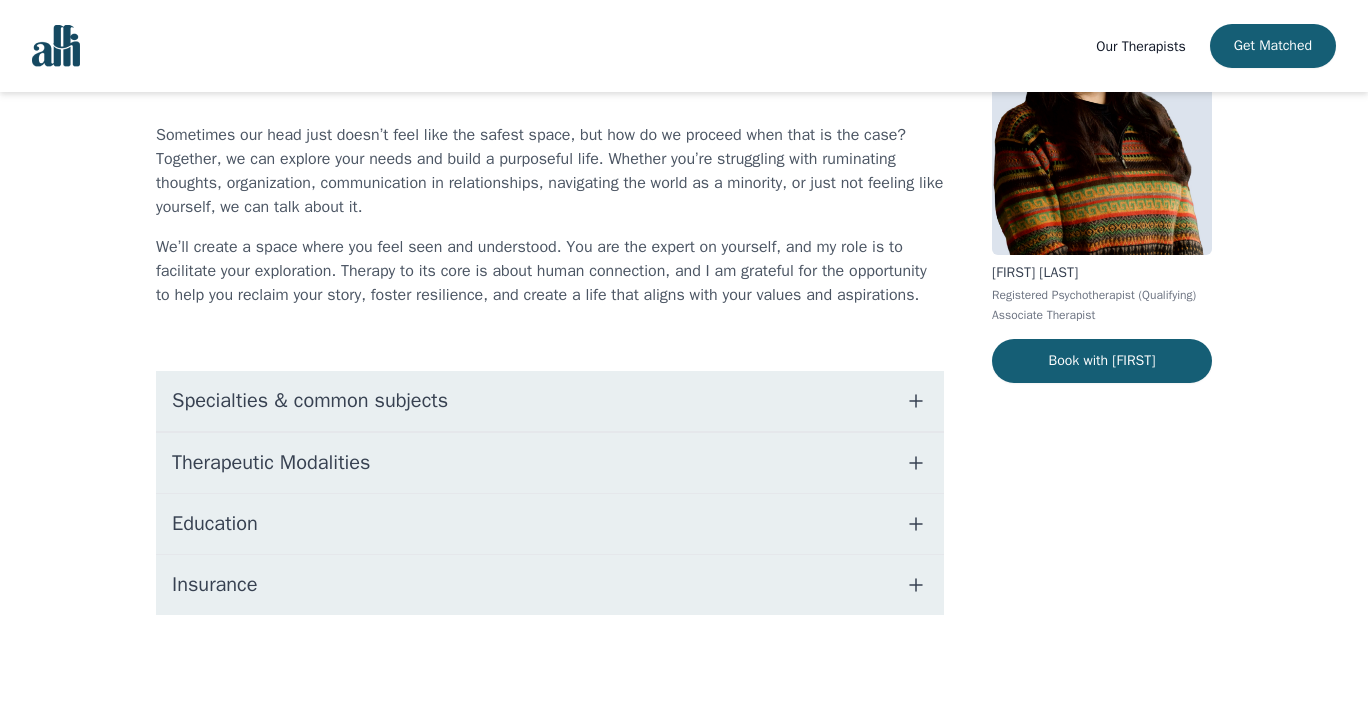 click on "Therapeutic Modalities" at bounding box center [550, 463] 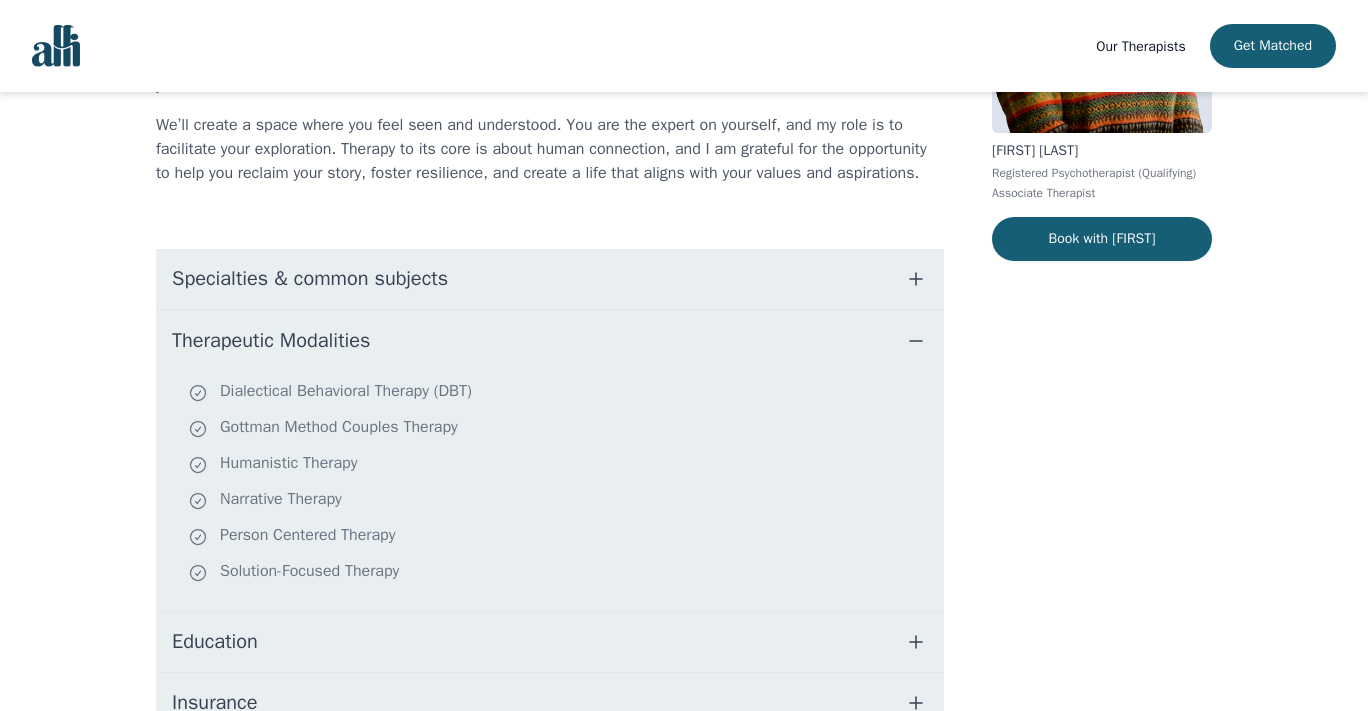 scroll, scrollTop: 302, scrollLeft: 0, axis: vertical 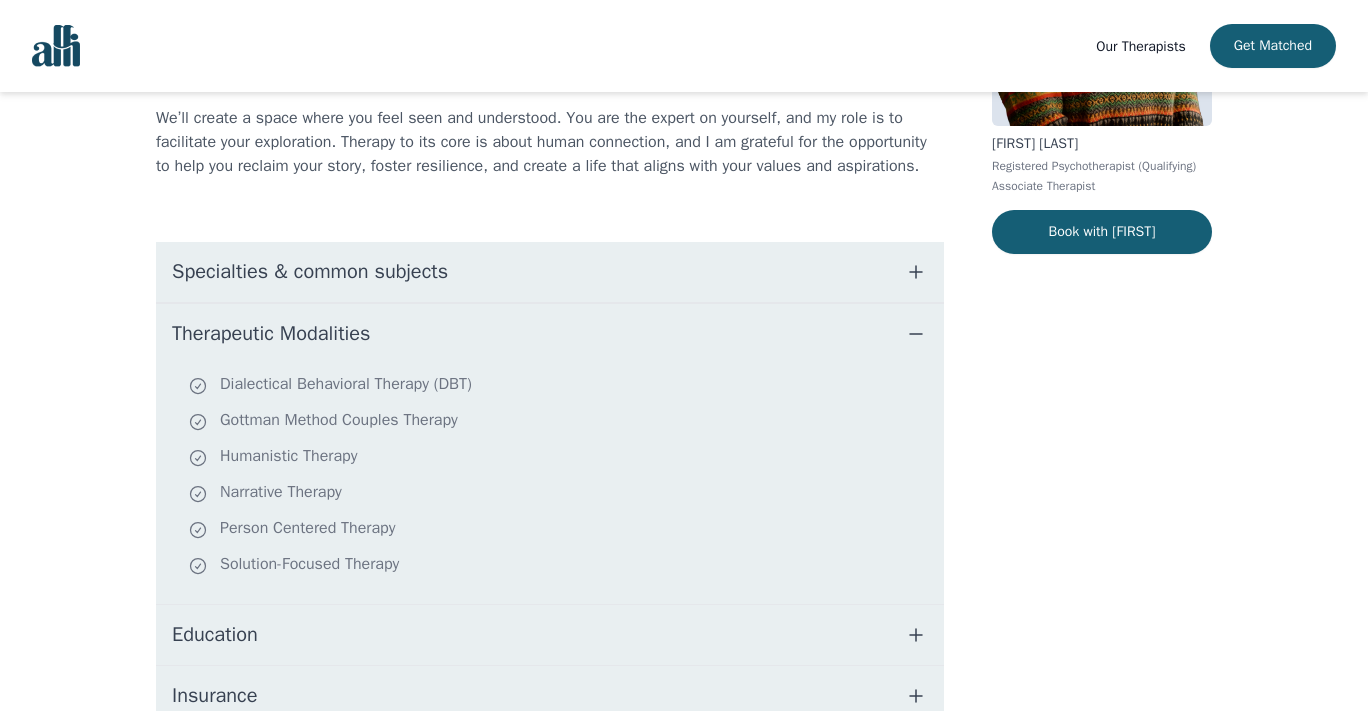 click on "Therapeutic Modalities" at bounding box center [550, 334] 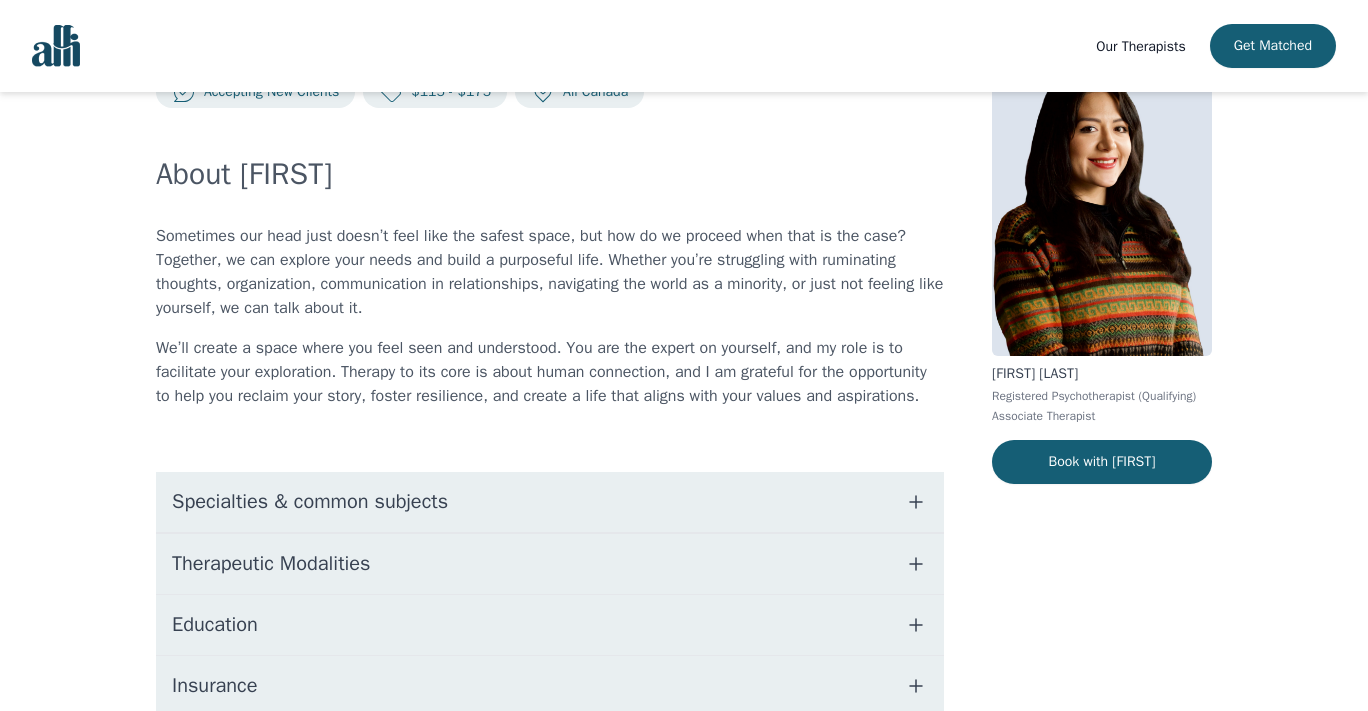 scroll, scrollTop: 0, scrollLeft: 0, axis: both 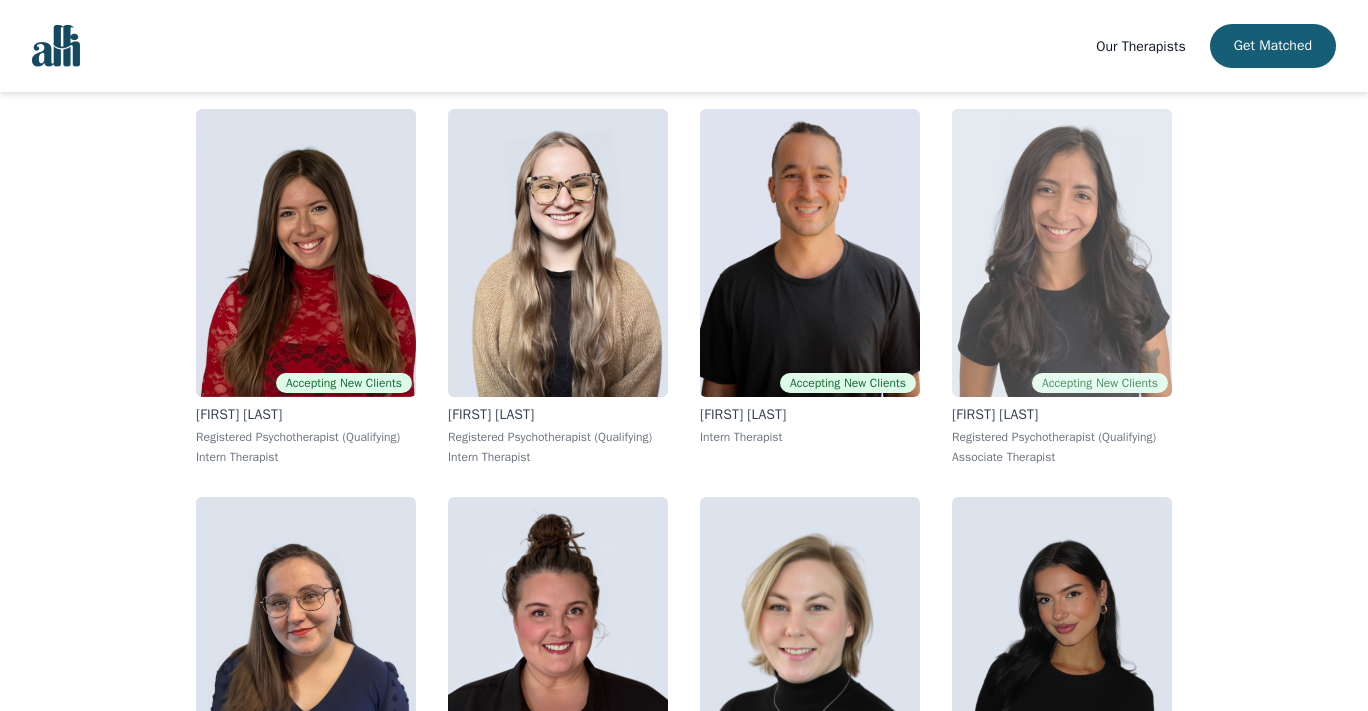 click at bounding box center [1062, 253] 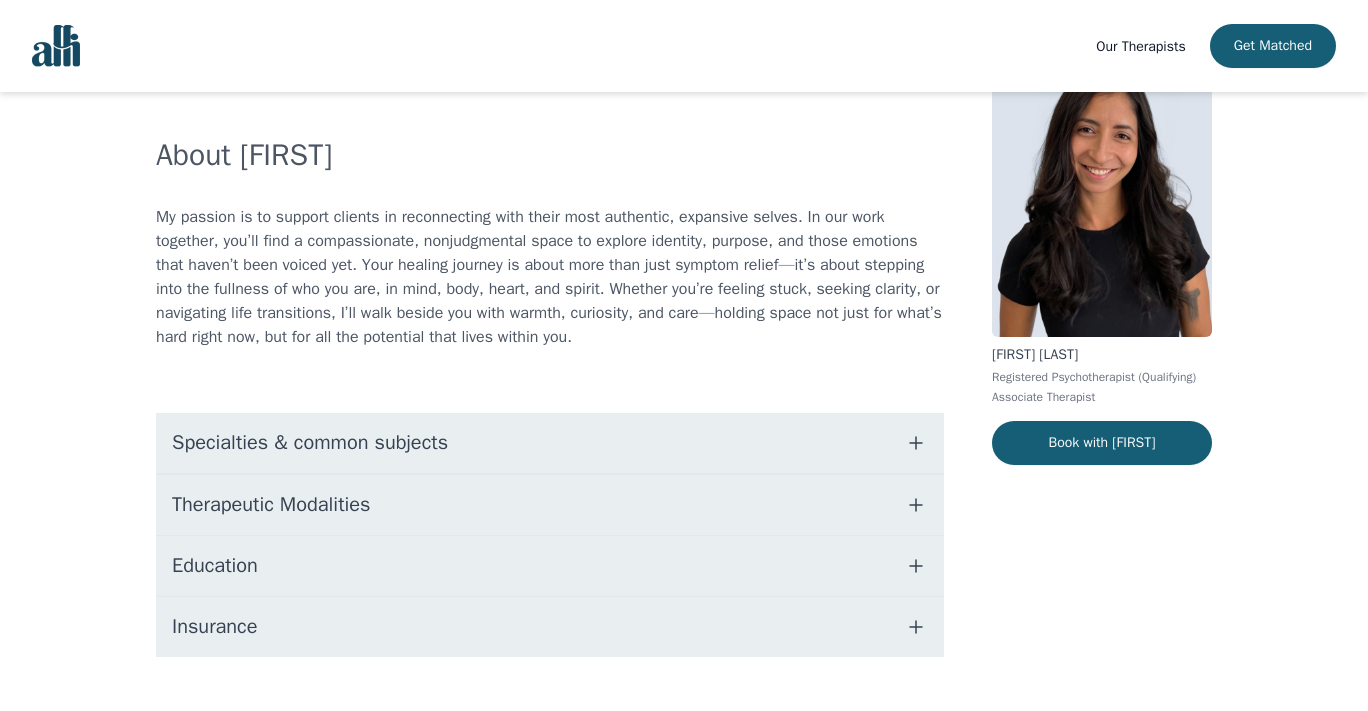 scroll, scrollTop: 98, scrollLeft: 0, axis: vertical 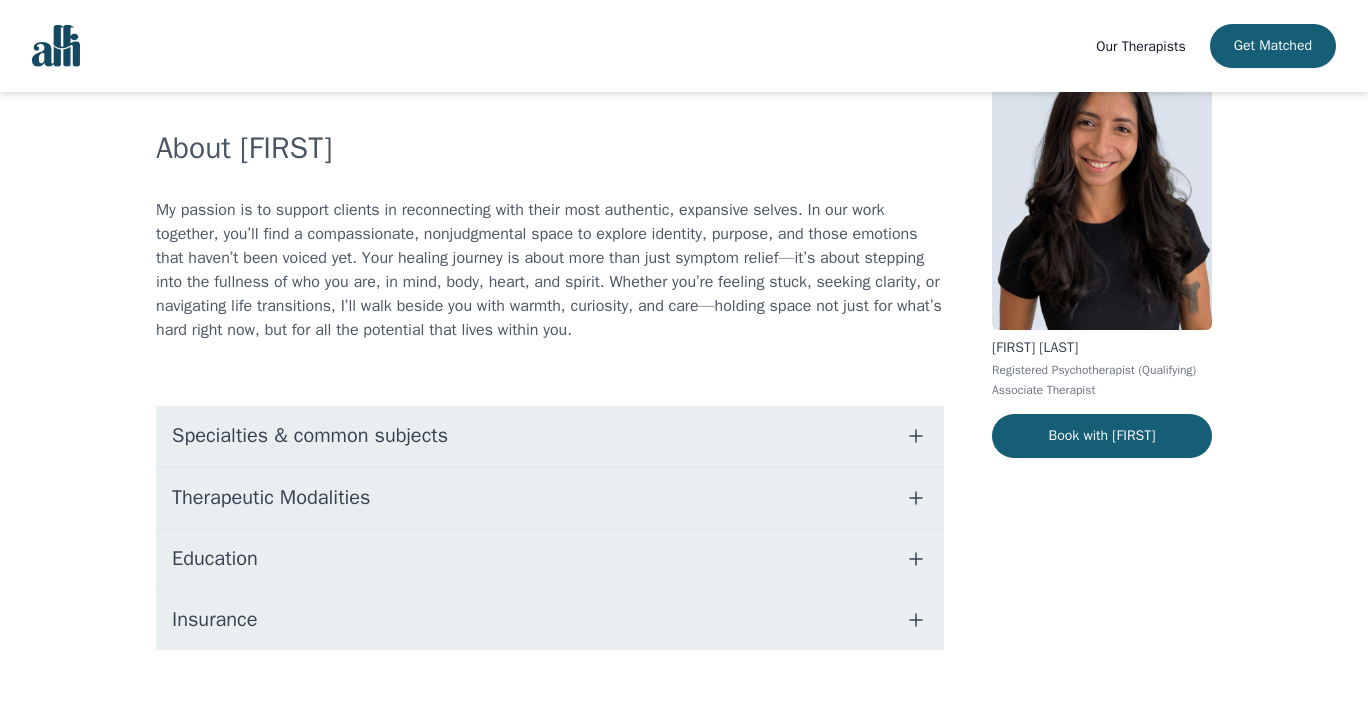 click on "Specialties & common subjects" at bounding box center (550, 436) 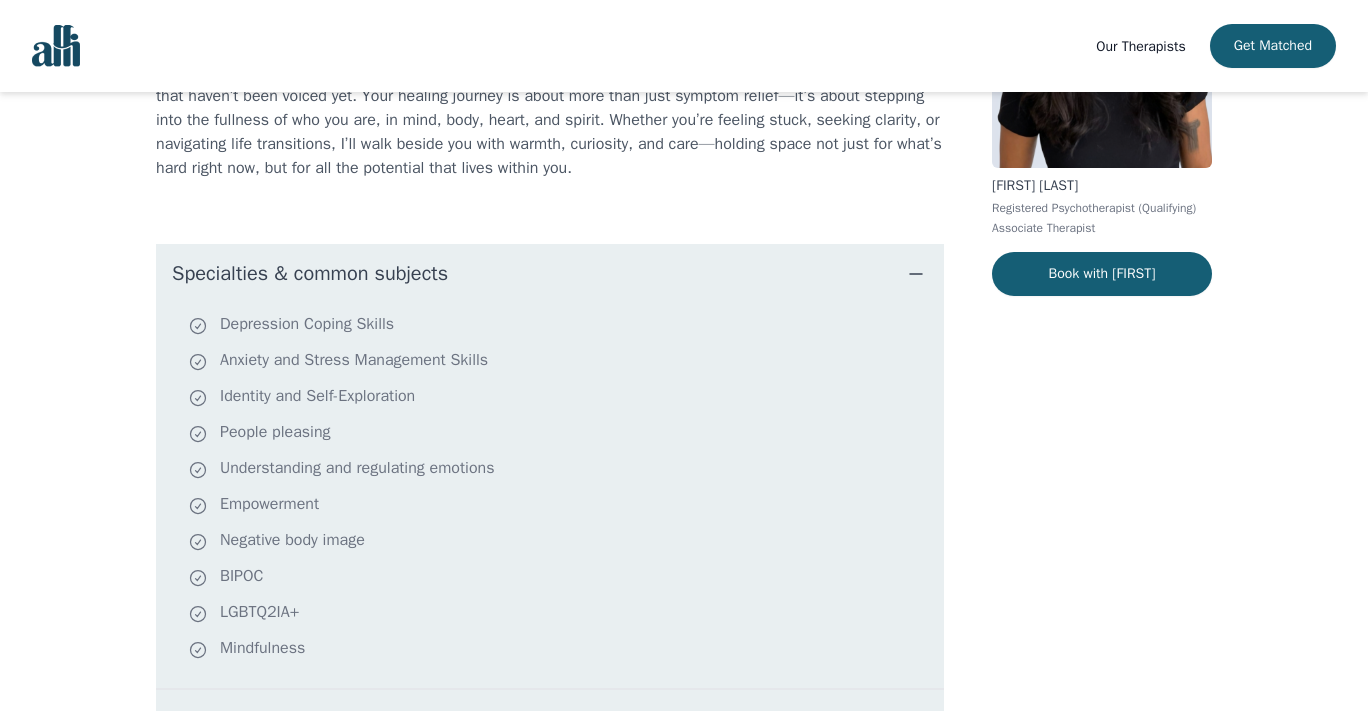 scroll, scrollTop: 267, scrollLeft: 0, axis: vertical 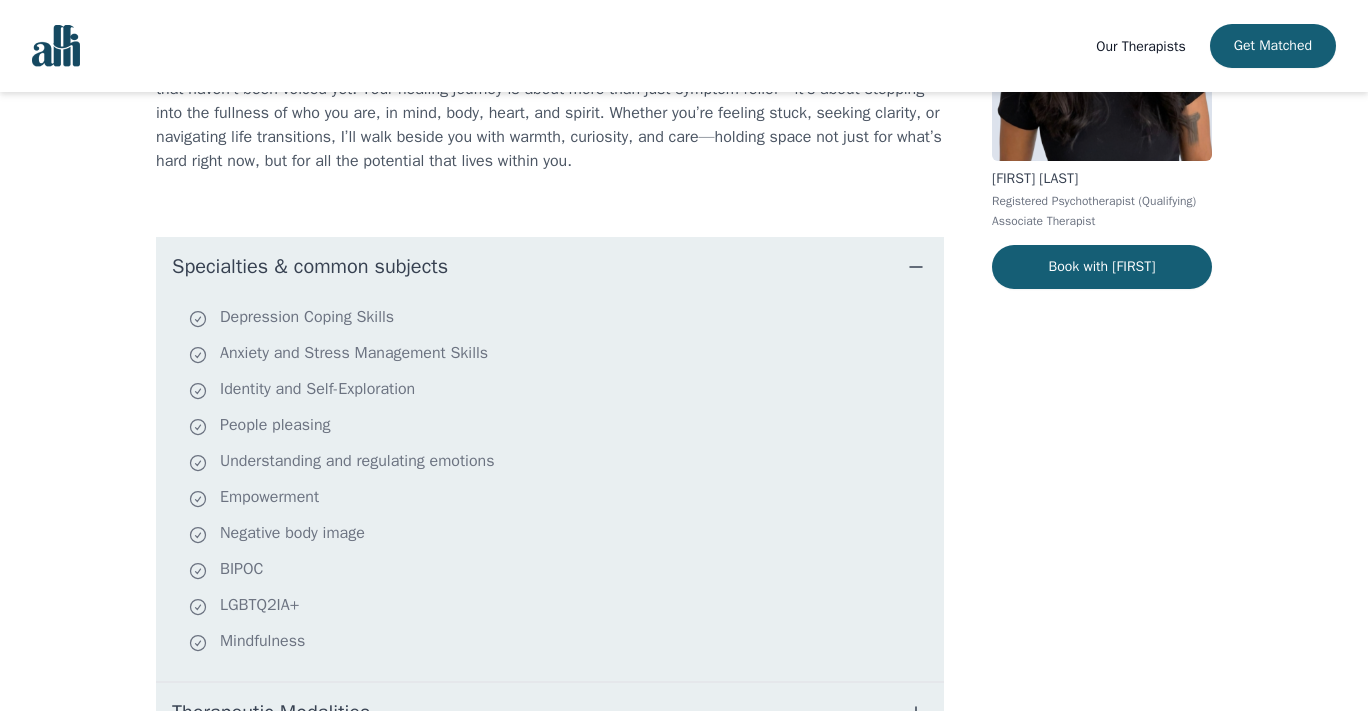 click on "Specialties & common subjects" at bounding box center (550, 267) 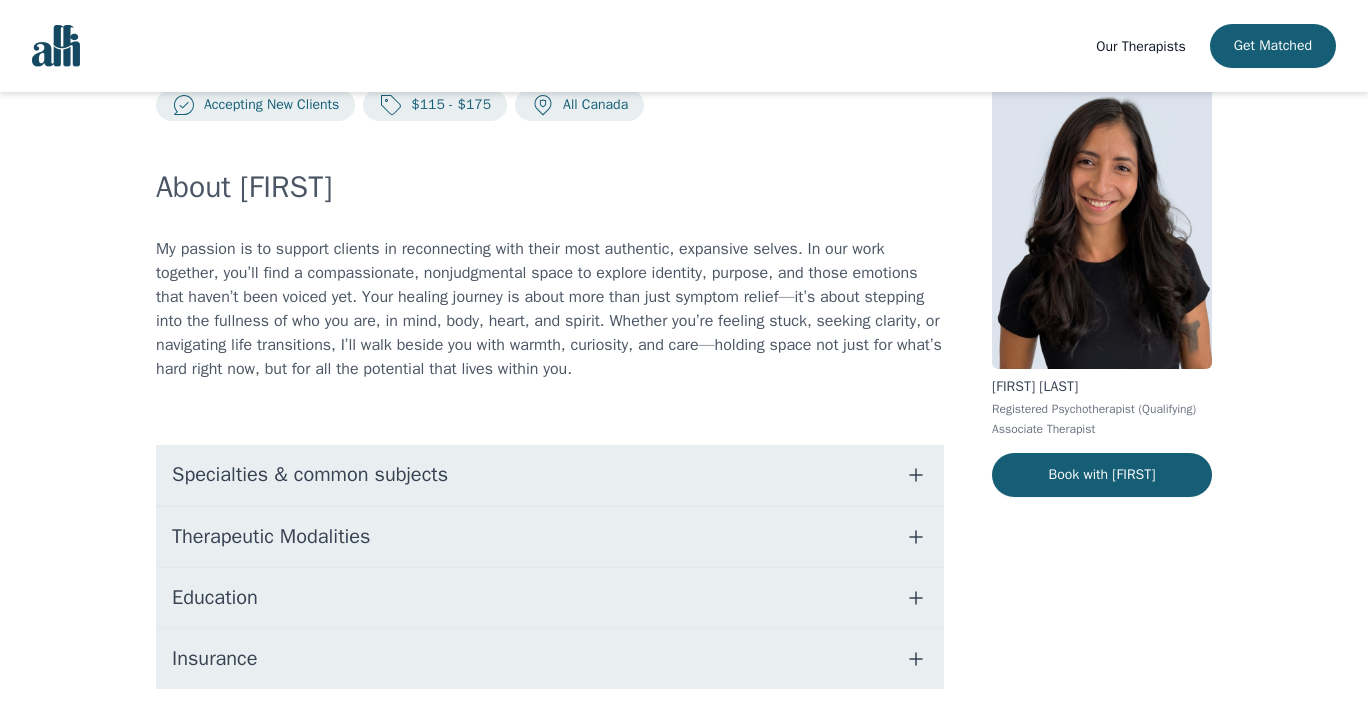 scroll, scrollTop: 0, scrollLeft: 0, axis: both 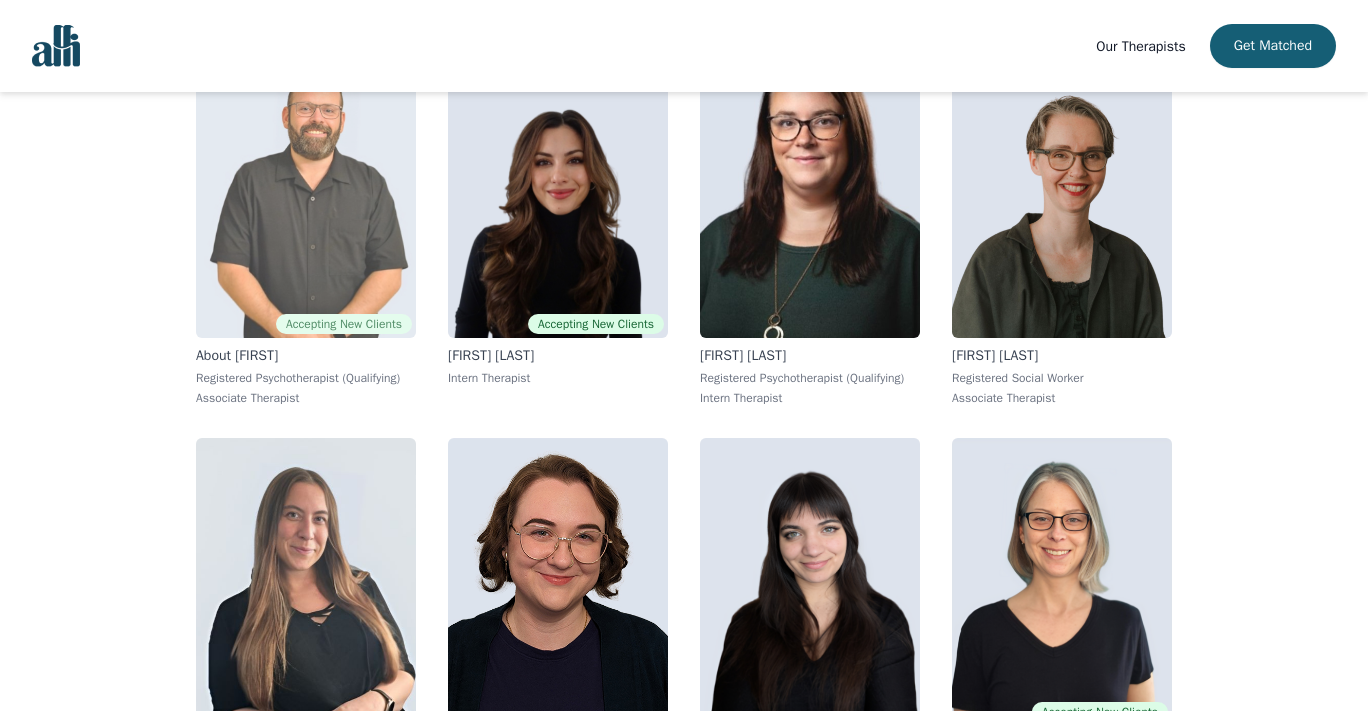 click at bounding box center (306, 194) 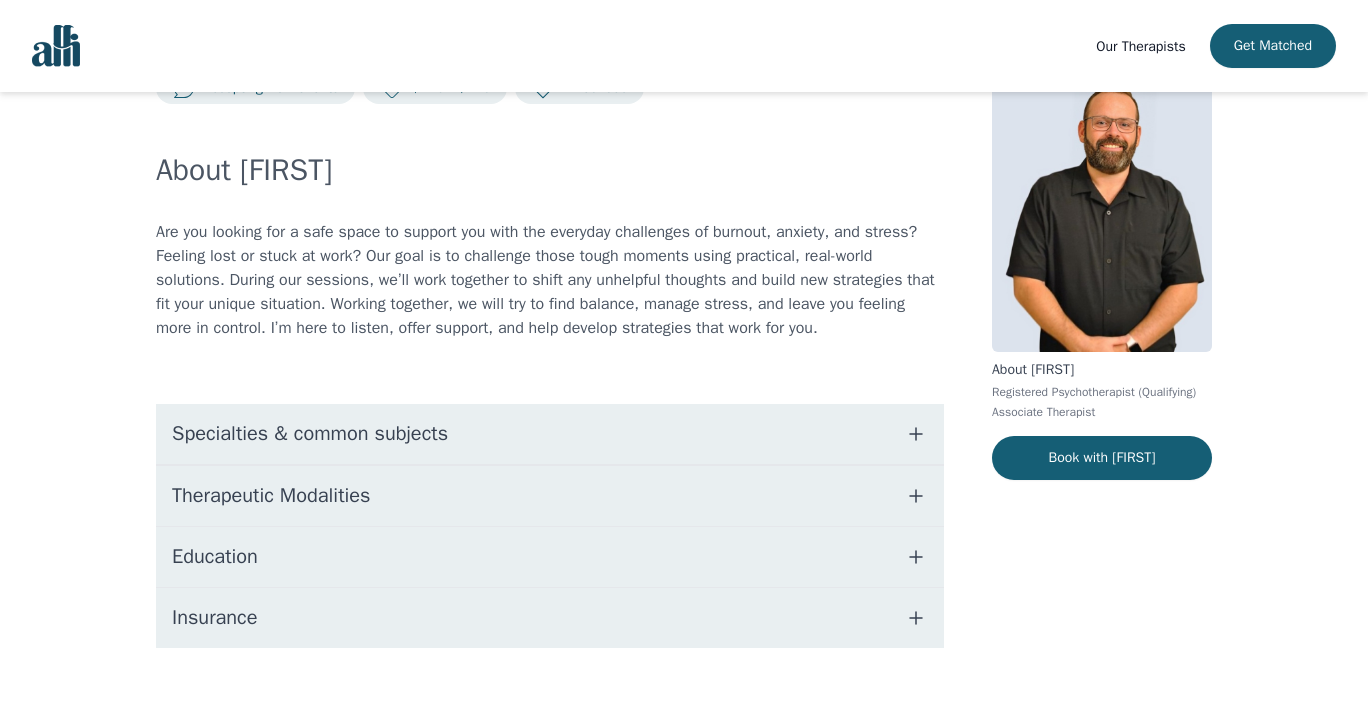 scroll, scrollTop: 83, scrollLeft: 0, axis: vertical 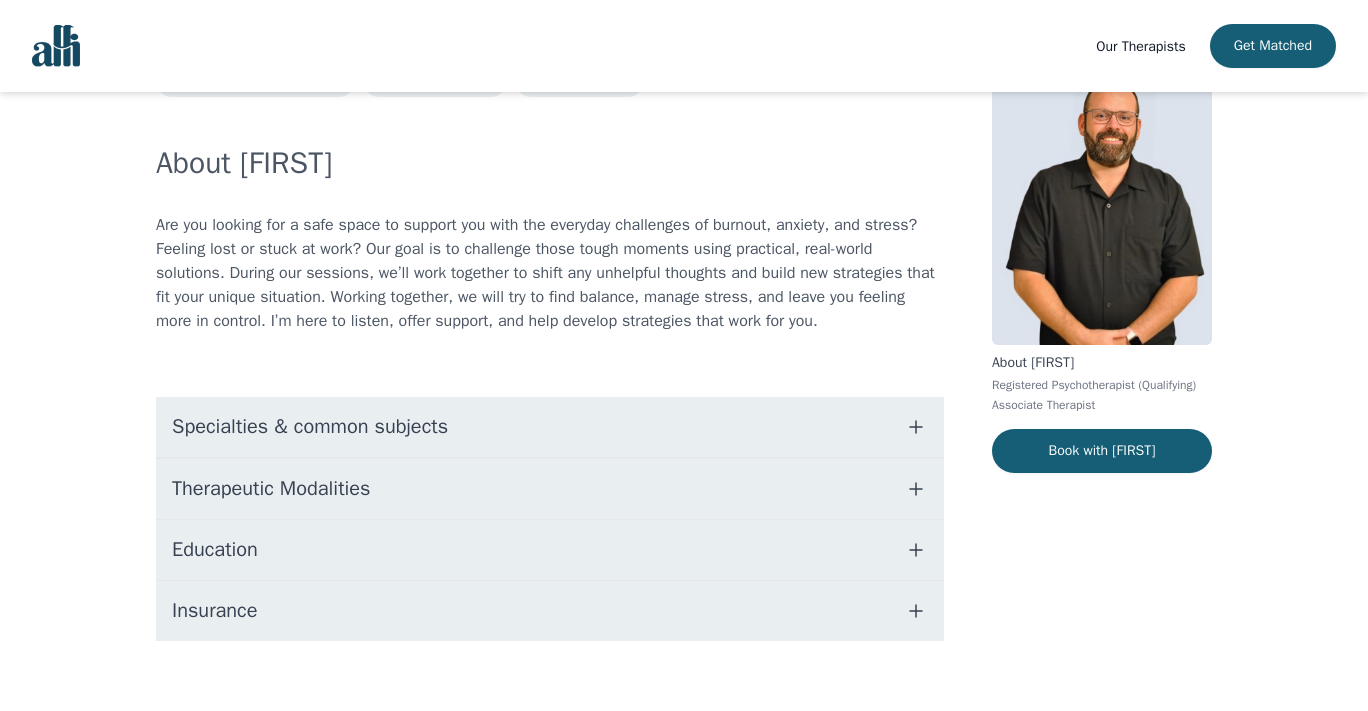 click on "Specialties & common subjects" at bounding box center [550, 427] 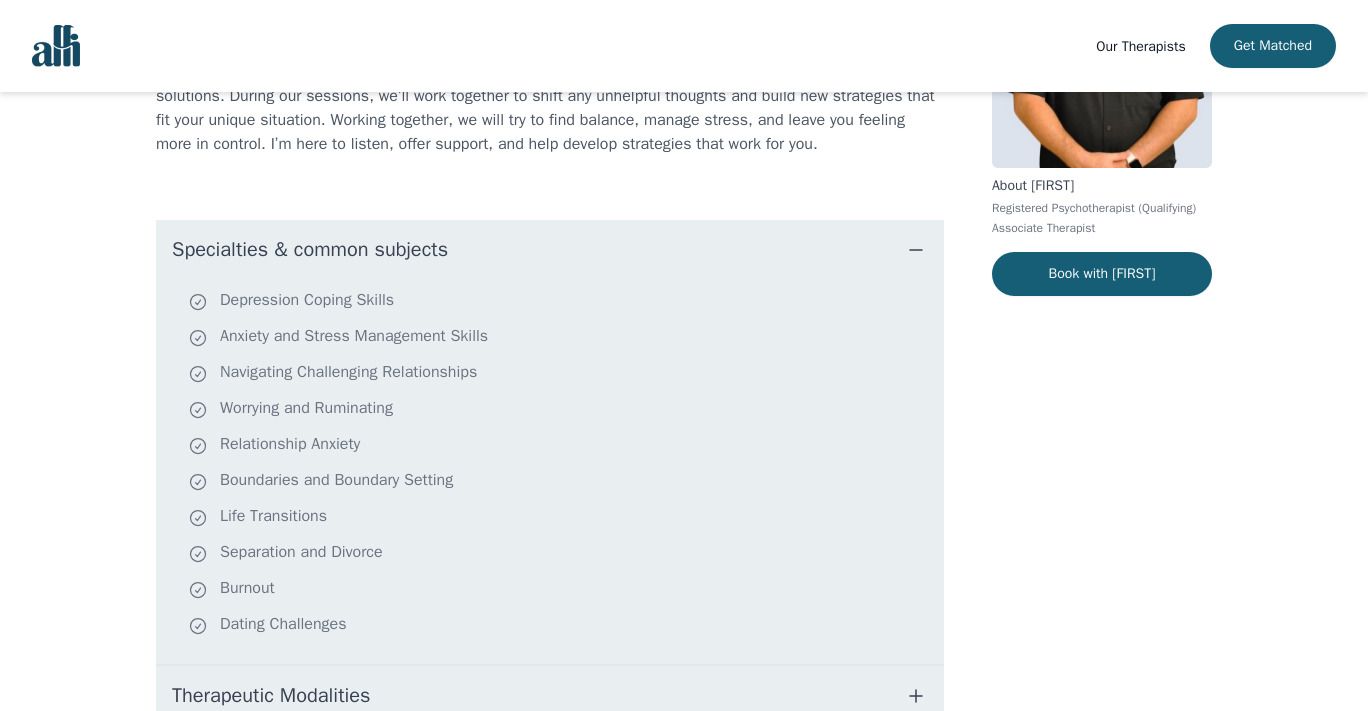 scroll, scrollTop: 267, scrollLeft: 0, axis: vertical 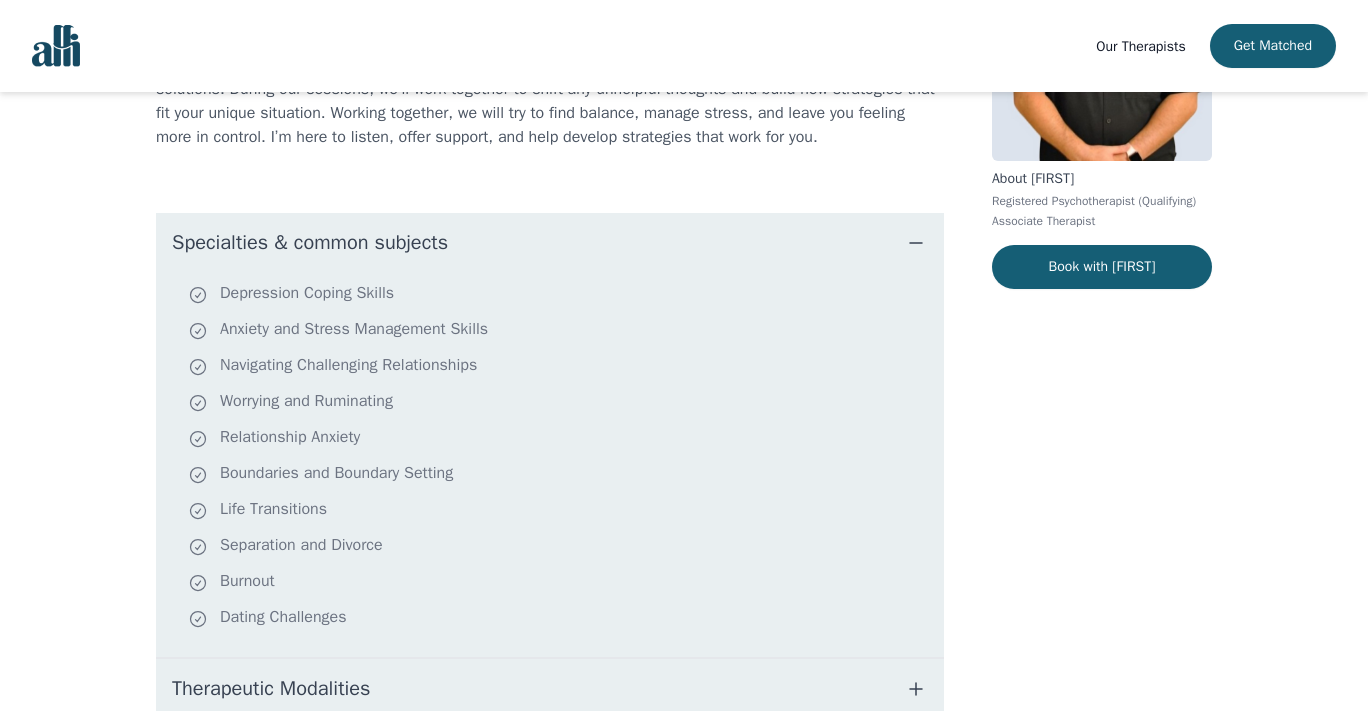 click on "Specialties & common subjects" at bounding box center [550, 243] 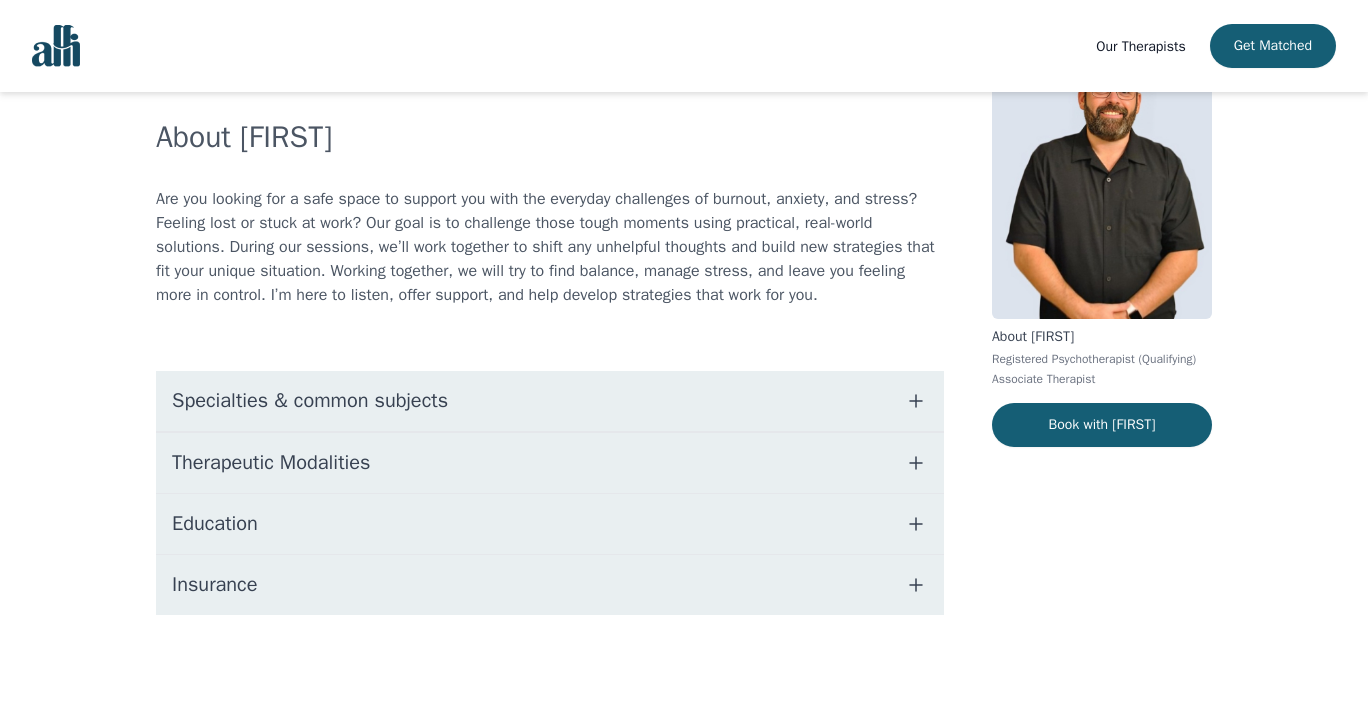 scroll, scrollTop: 109, scrollLeft: 0, axis: vertical 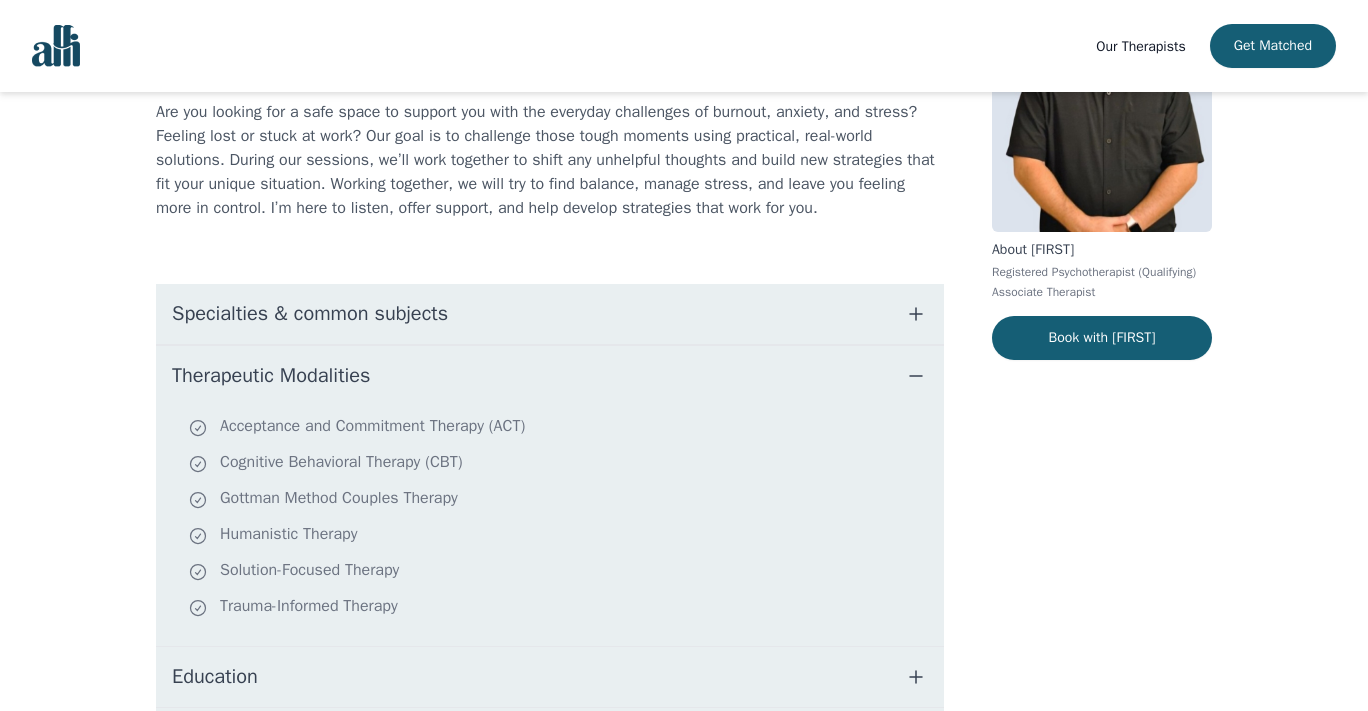 click on "Therapeutic Modalities" at bounding box center [550, 376] 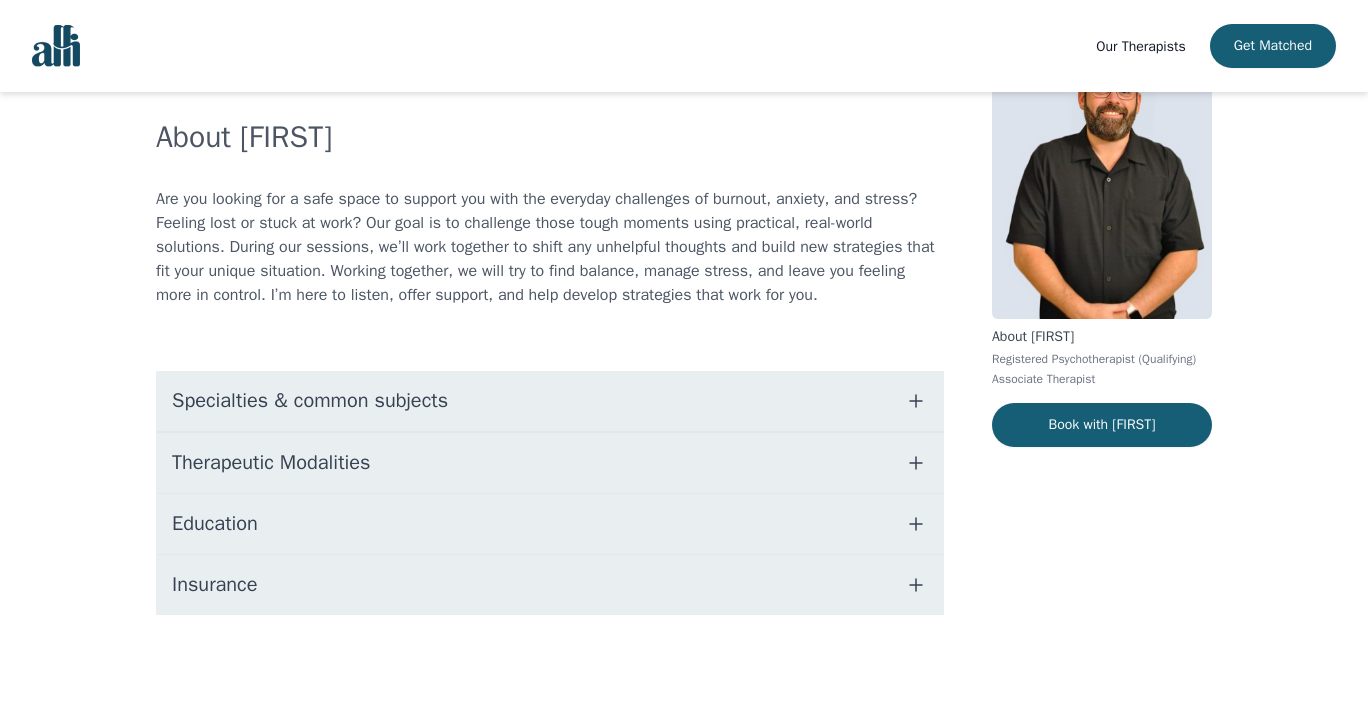 scroll, scrollTop: 0, scrollLeft: 0, axis: both 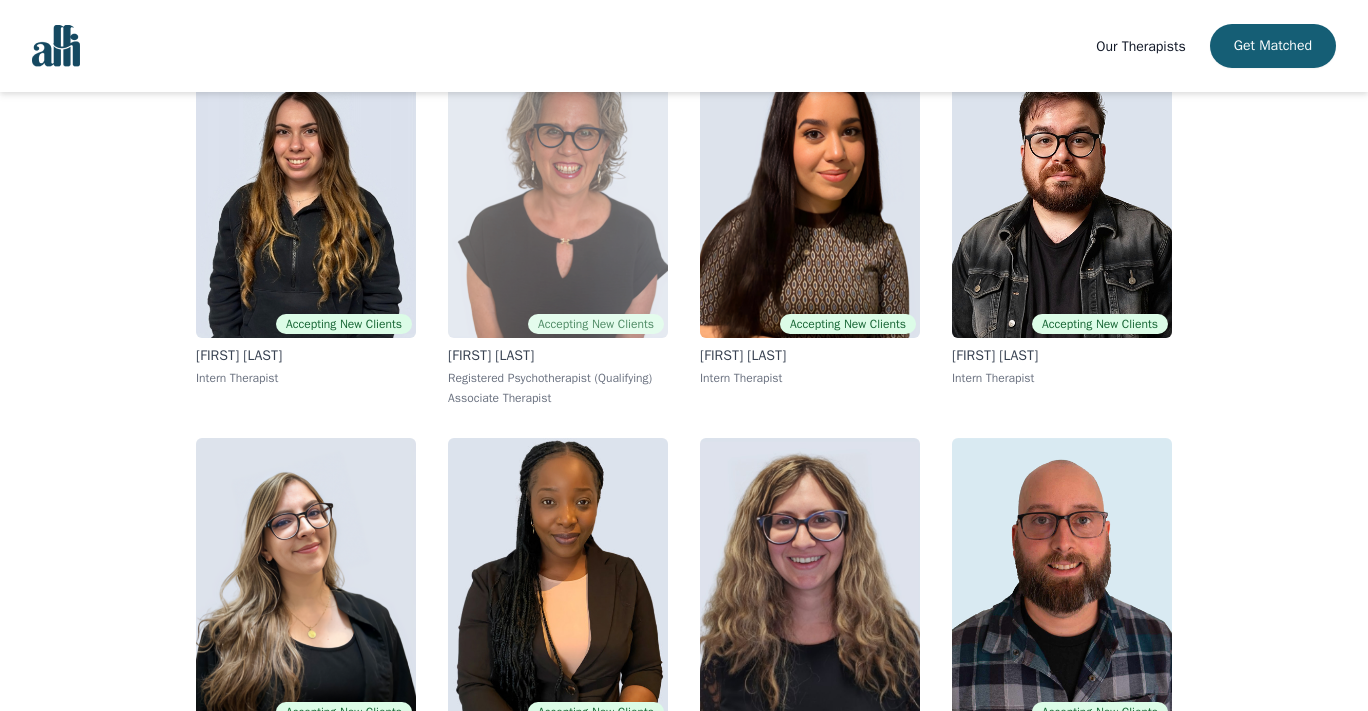click at bounding box center (558, 194) 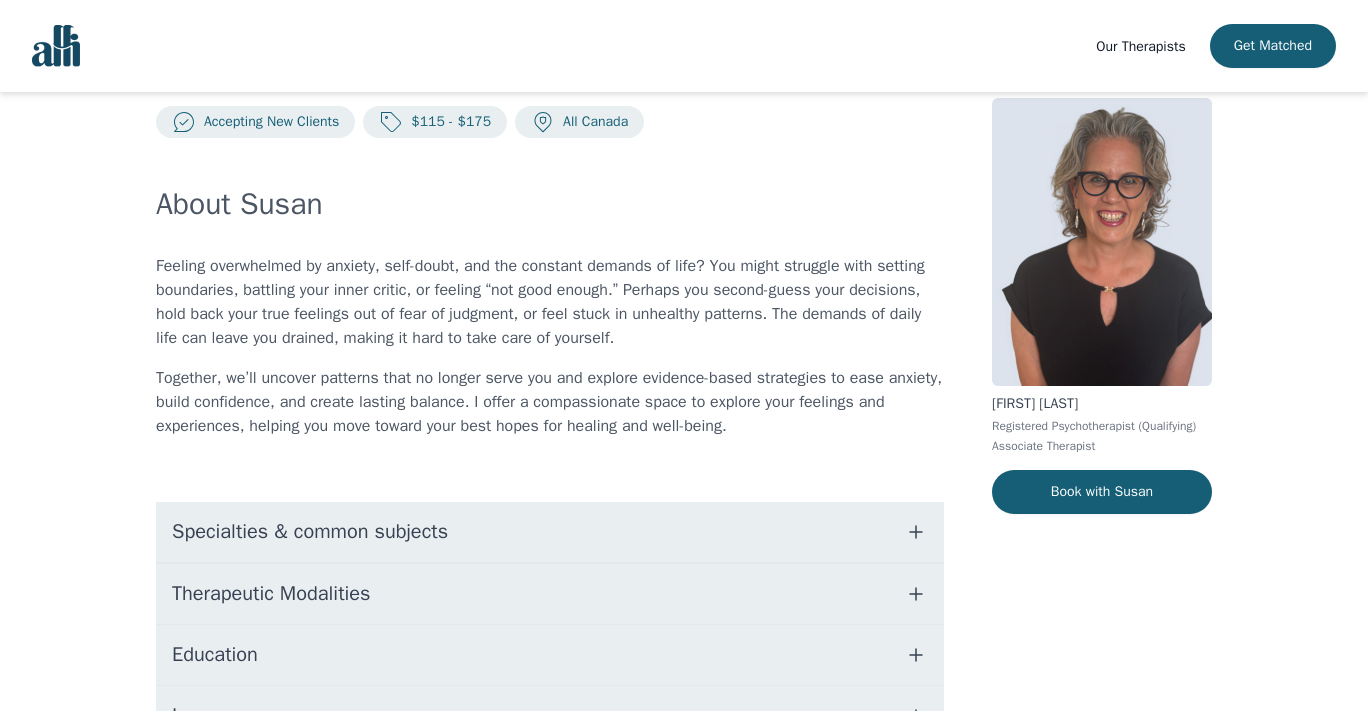 scroll, scrollTop: 48, scrollLeft: 0, axis: vertical 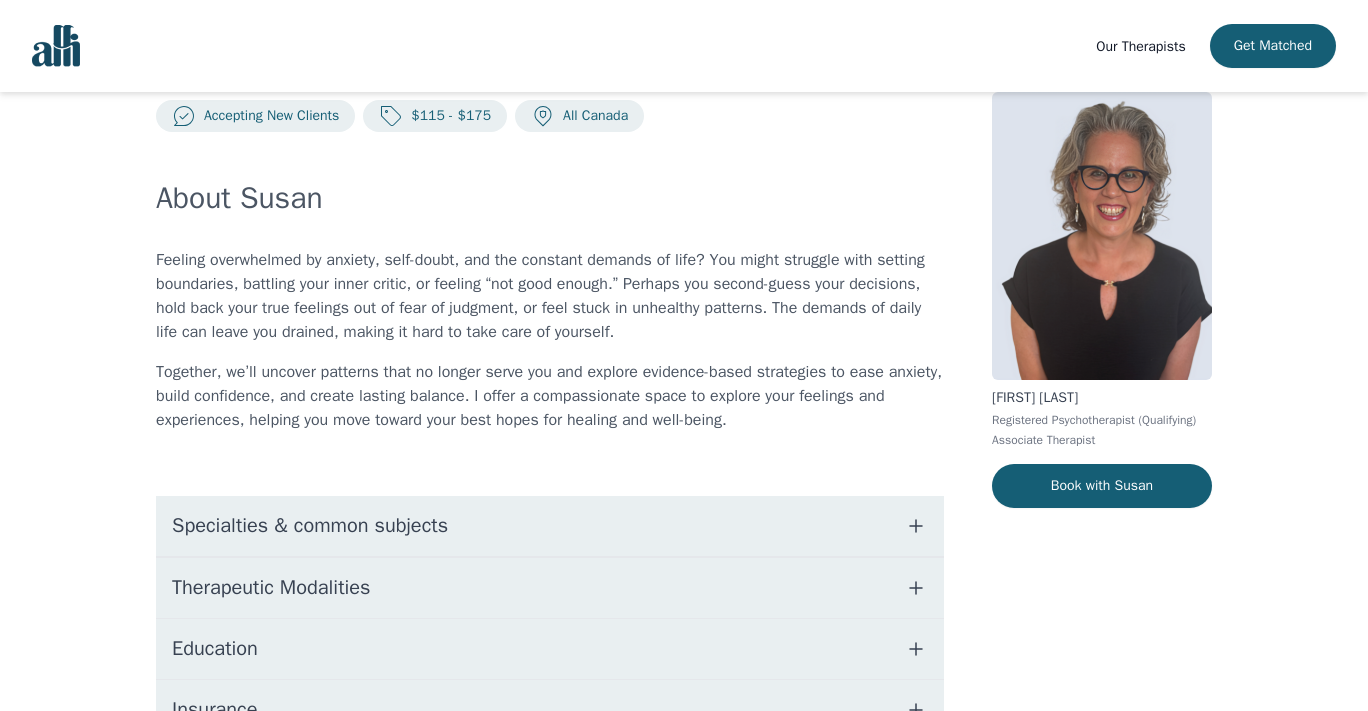 click on "Specialties & common subjects" at bounding box center (550, 526) 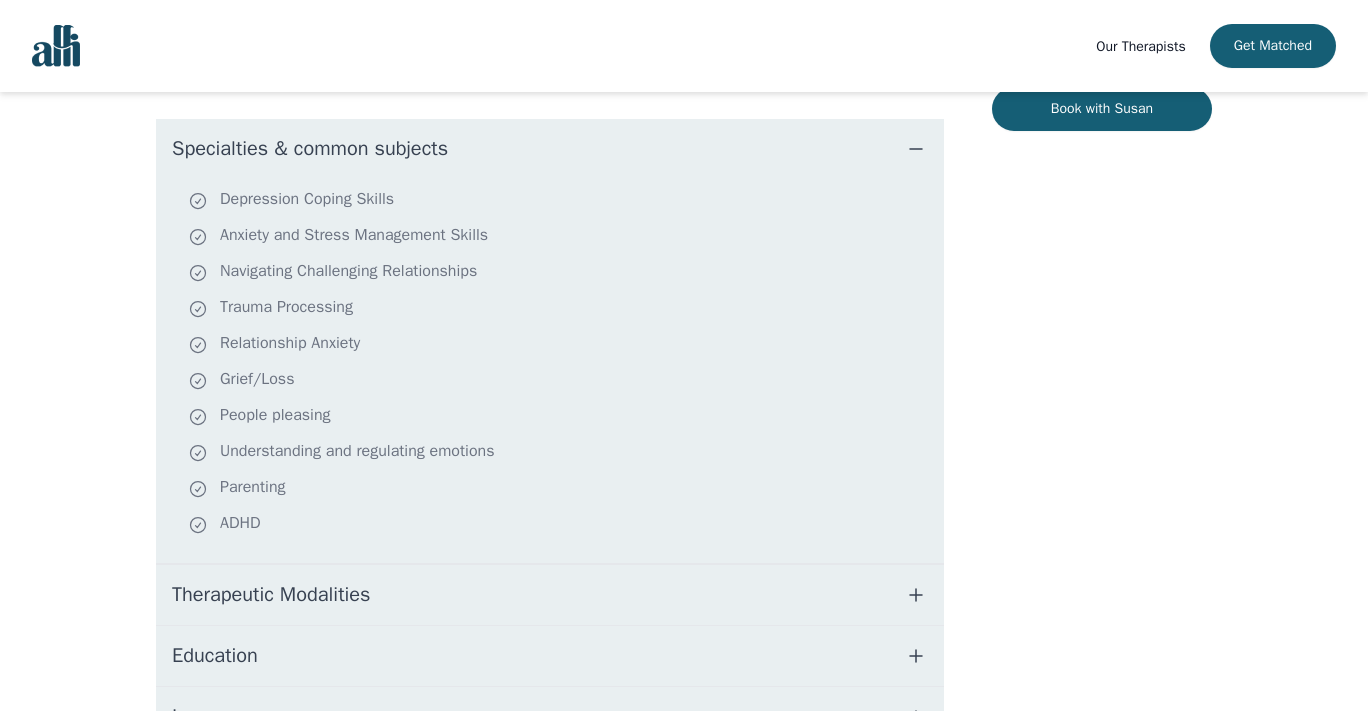 click on "Therapeutic Modalities" at bounding box center [550, 595] 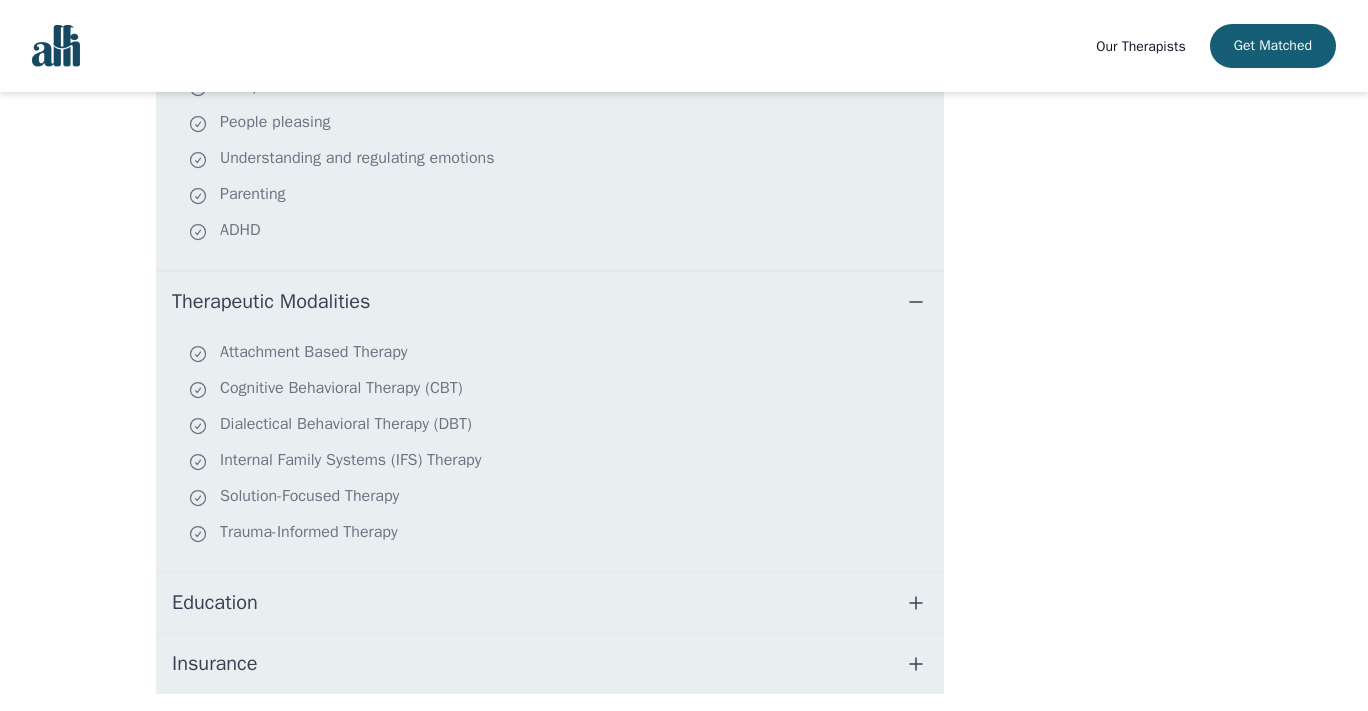 click on "Therapeutic Modalities" at bounding box center [550, 302] 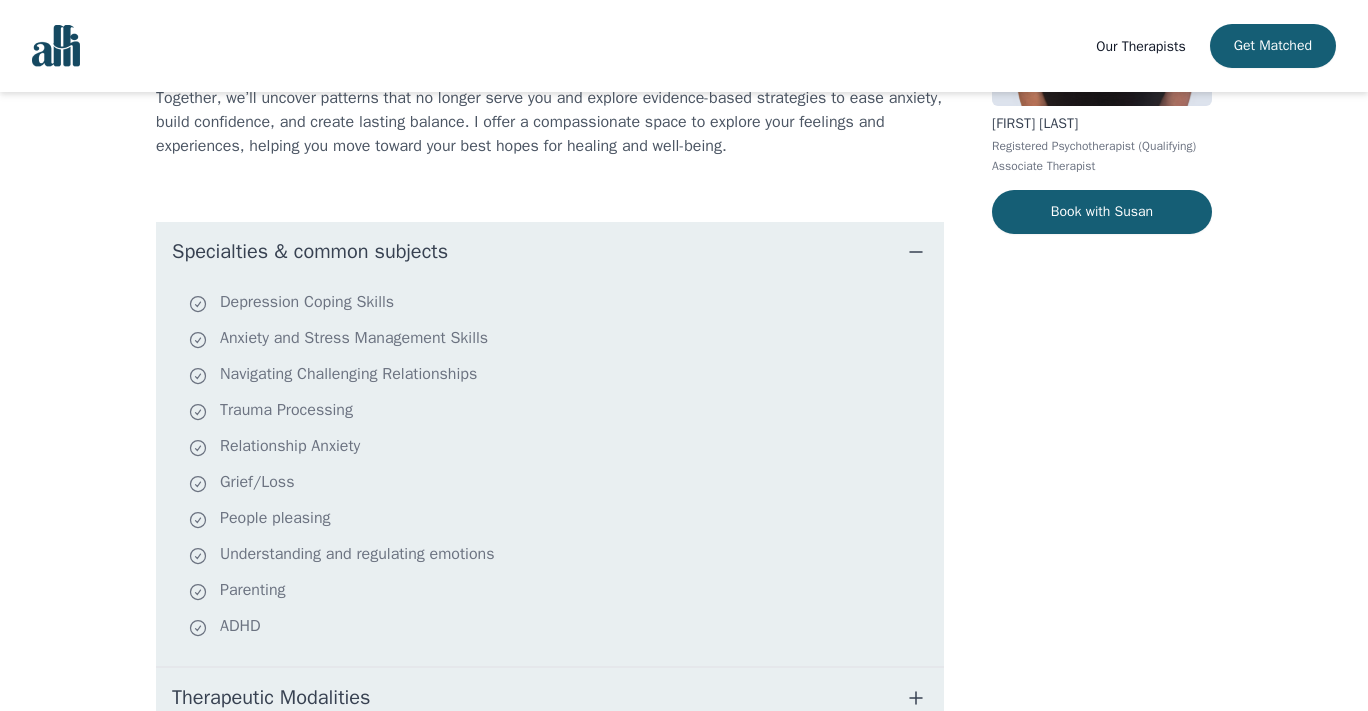 click on "Specialties & common subjects" at bounding box center (550, 252) 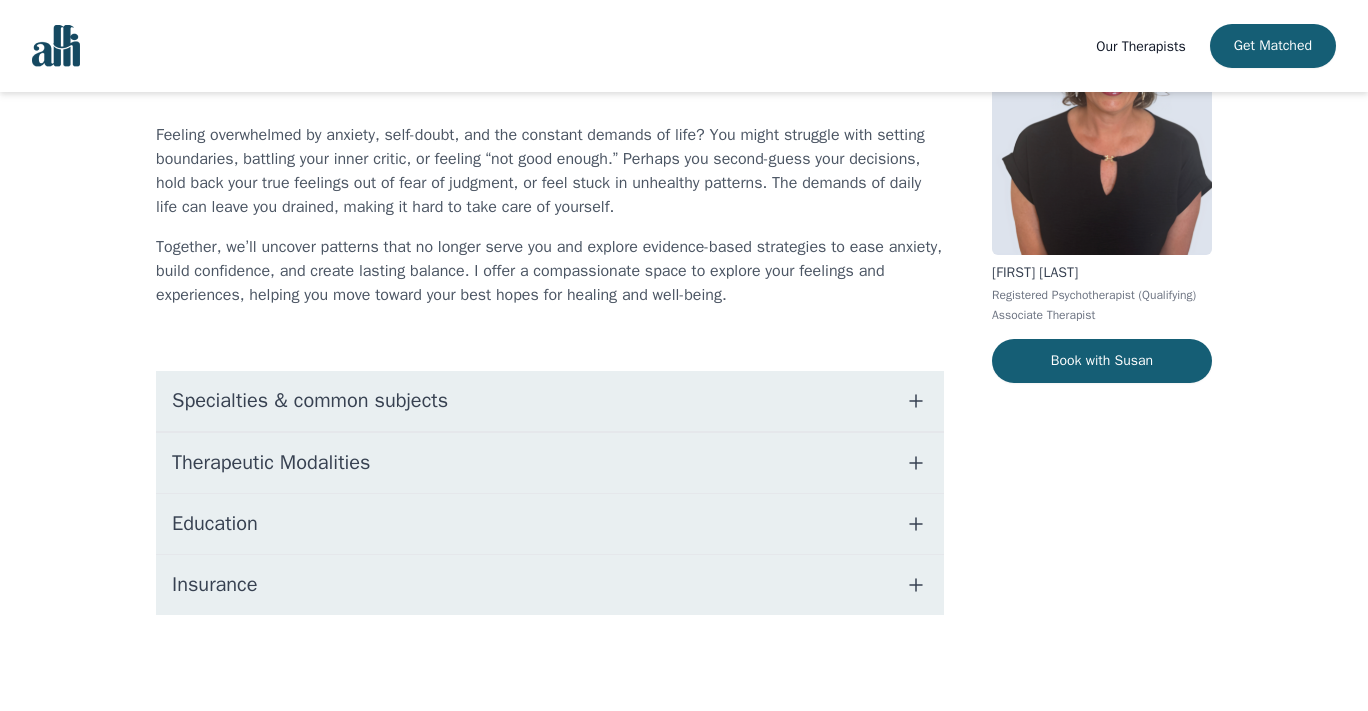 scroll, scrollTop: 173, scrollLeft: 0, axis: vertical 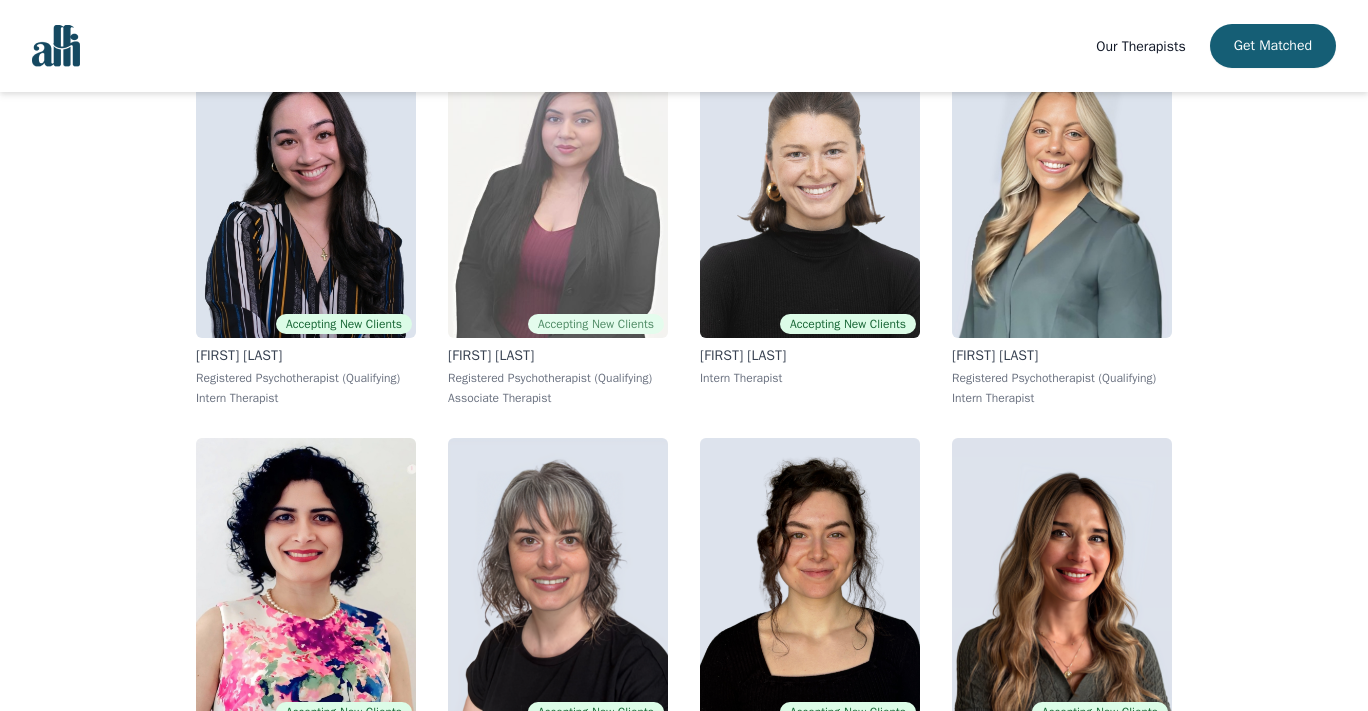 click at bounding box center [558, 194] 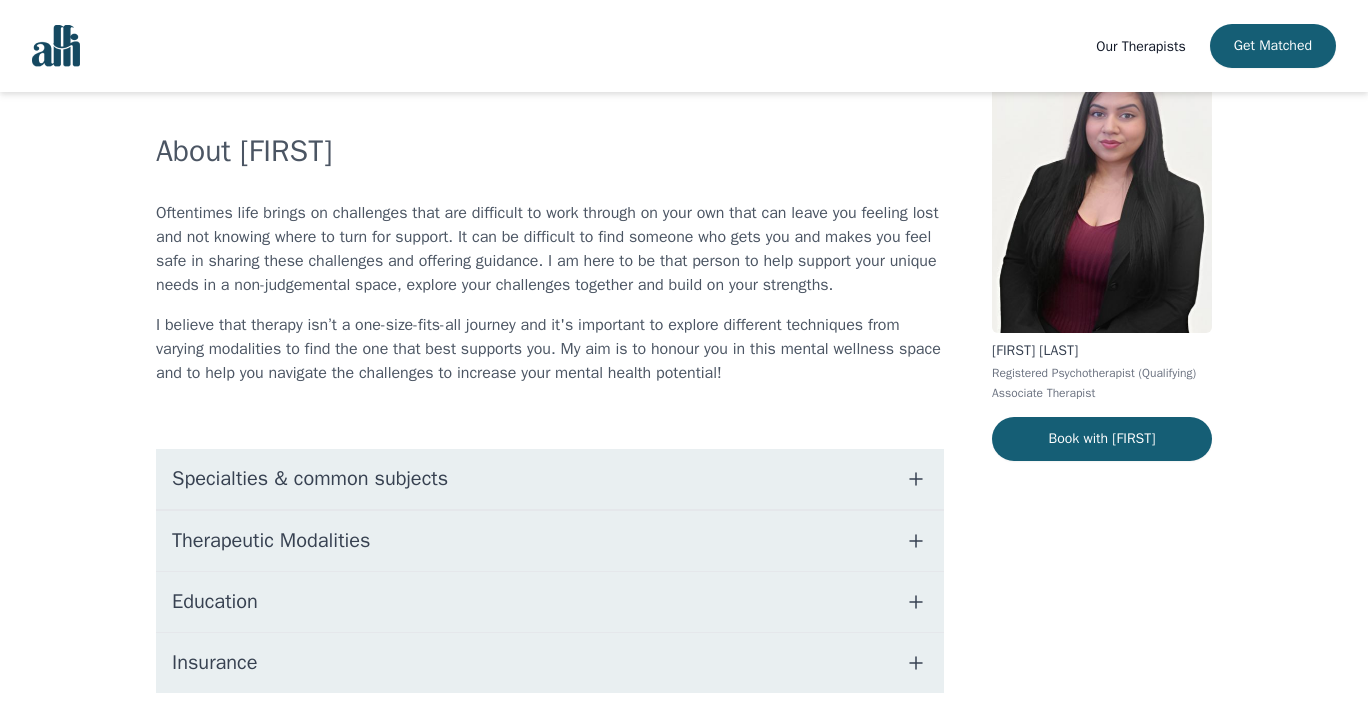scroll, scrollTop: 101, scrollLeft: 0, axis: vertical 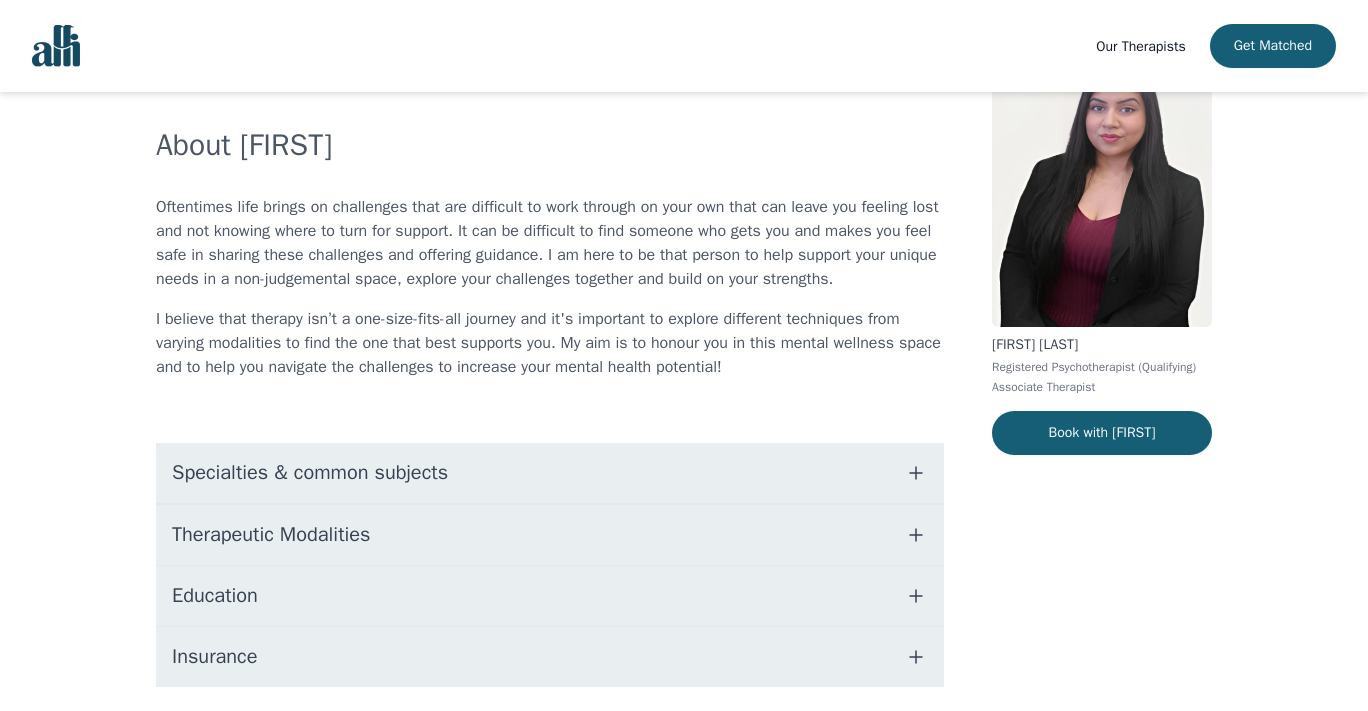 click on "Specialties & common subjects" at bounding box center [550, 473] 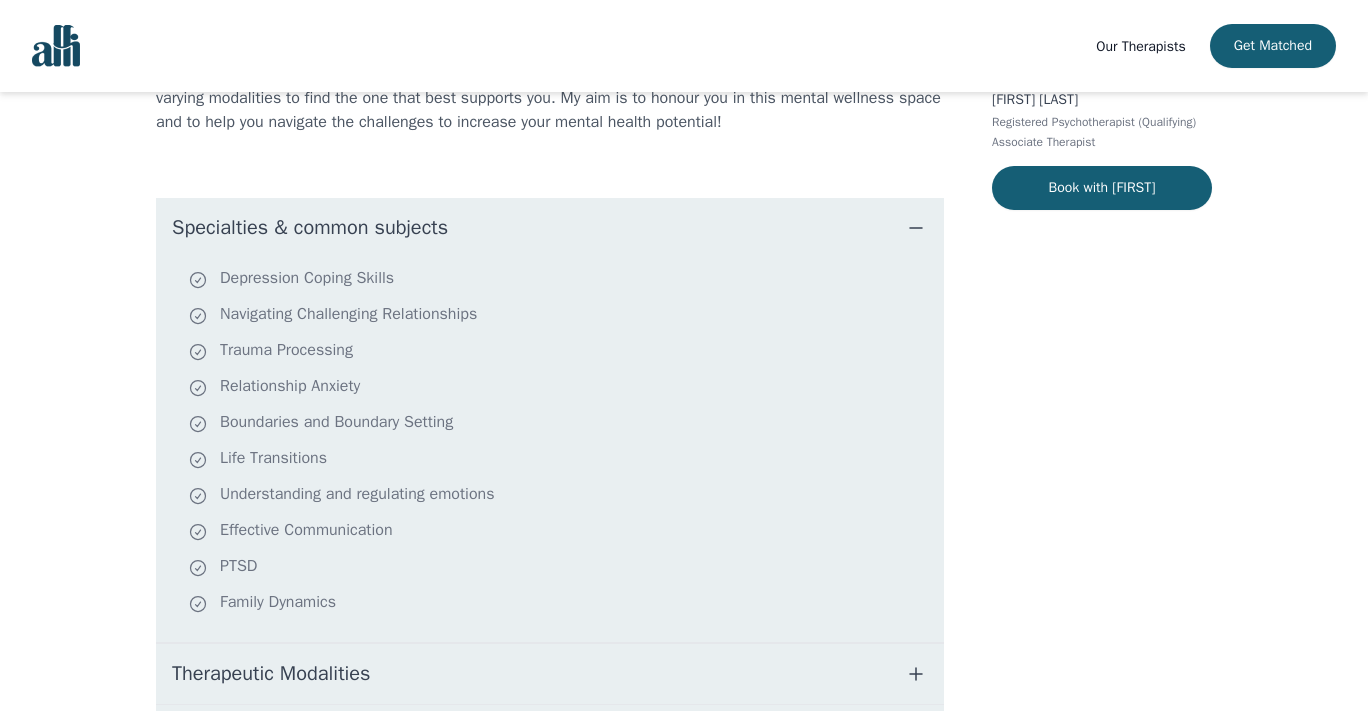 scroll, scrollTop: 0, scrollLeft: 0, axis: both 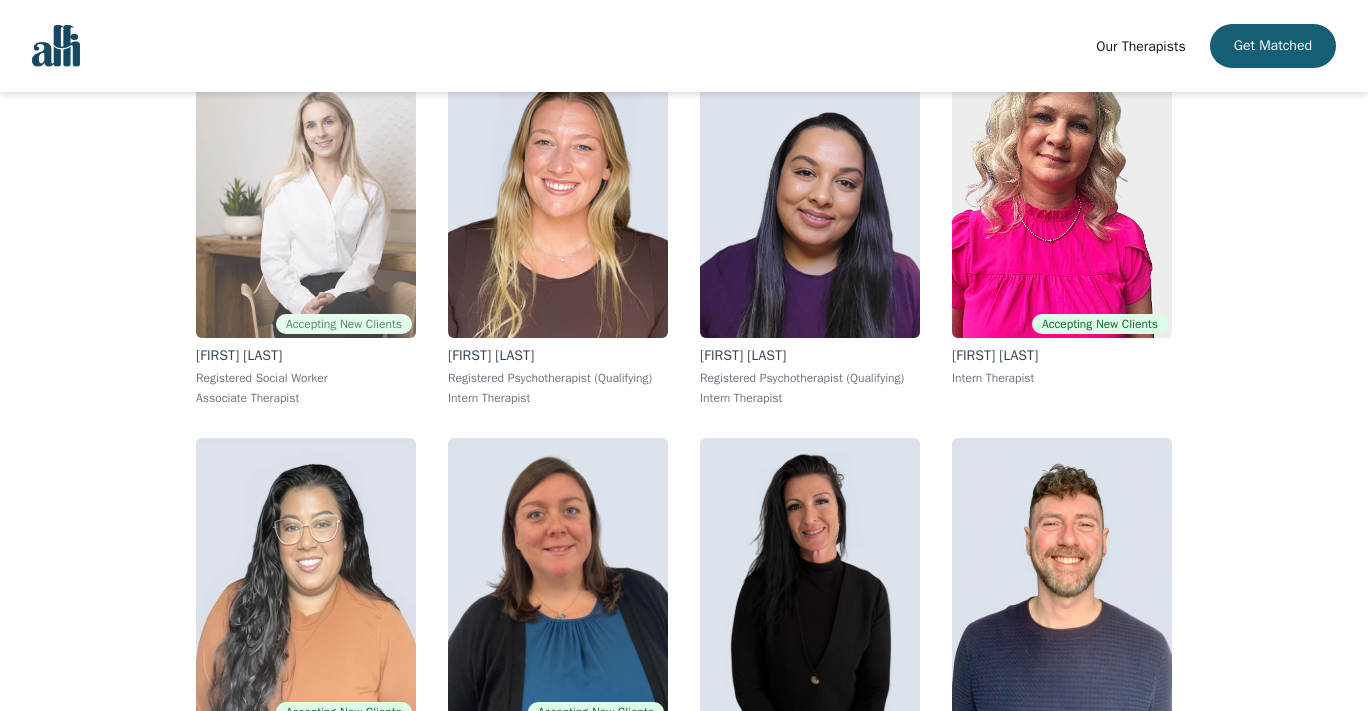 click at bounding box center [306, 194] 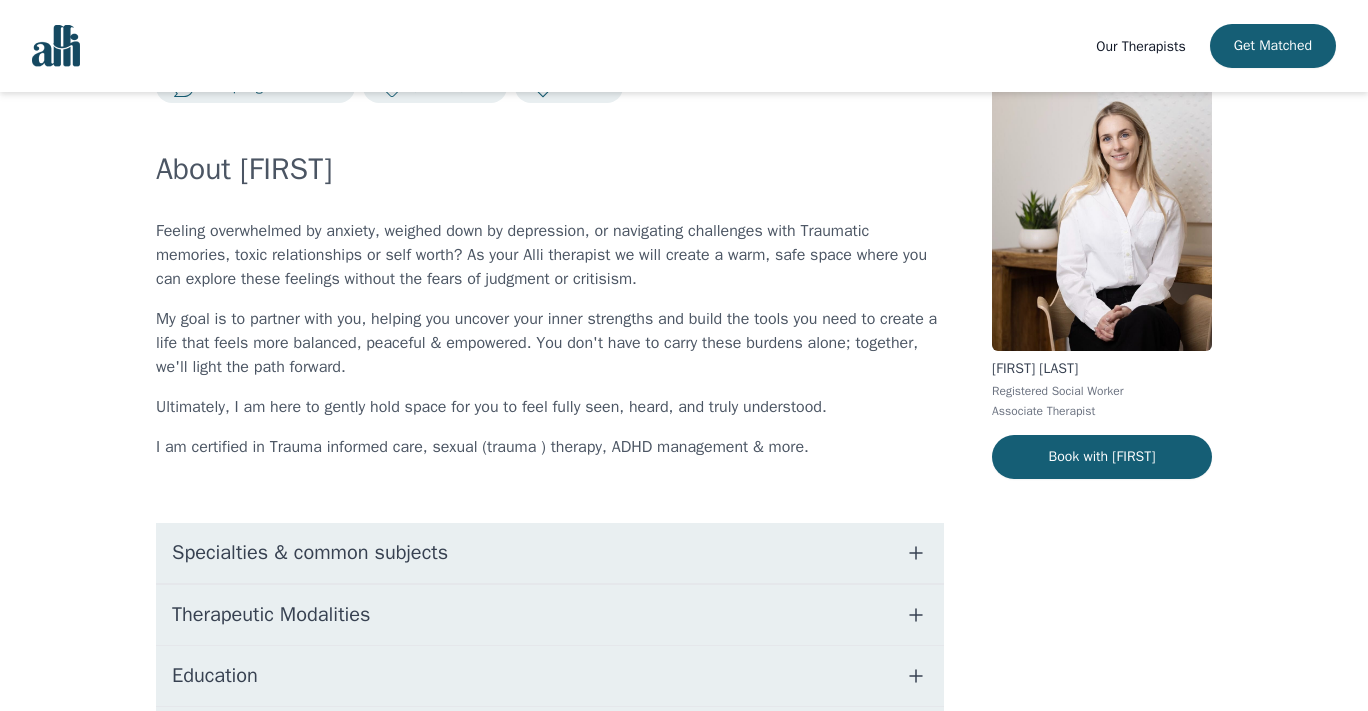 scroll, scrollTop: 149, scrollLeft: 0, axis: vertical 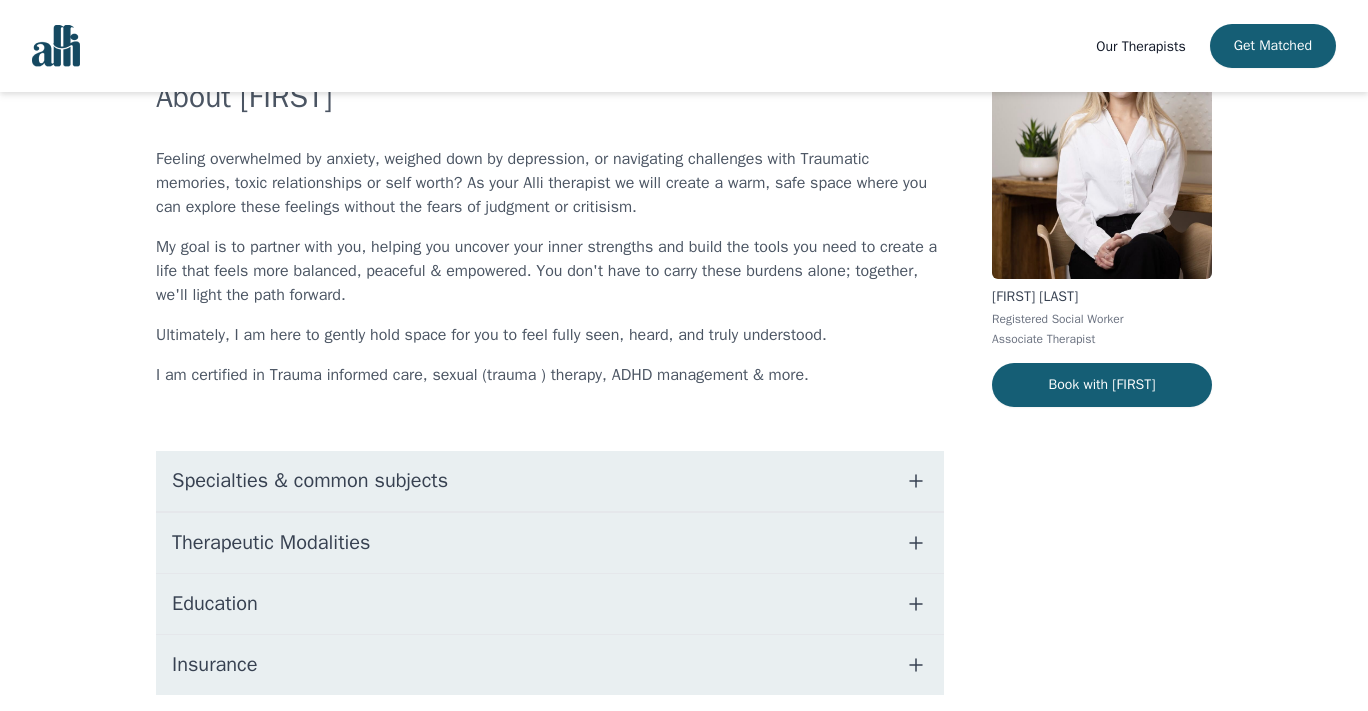 click on "Specialties & common subjects" at bounding box center (550, 481) 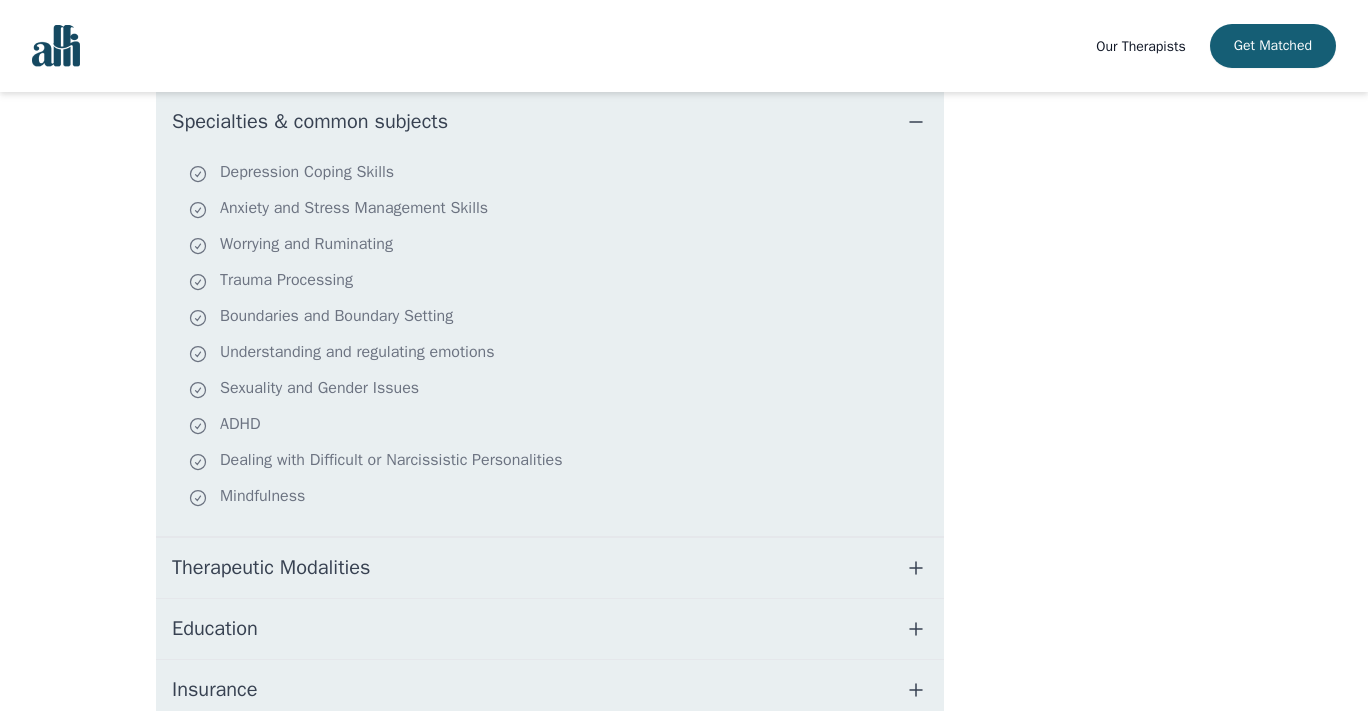 scroll, scrollTop: 0, scrollLeft: 0, axis: both 